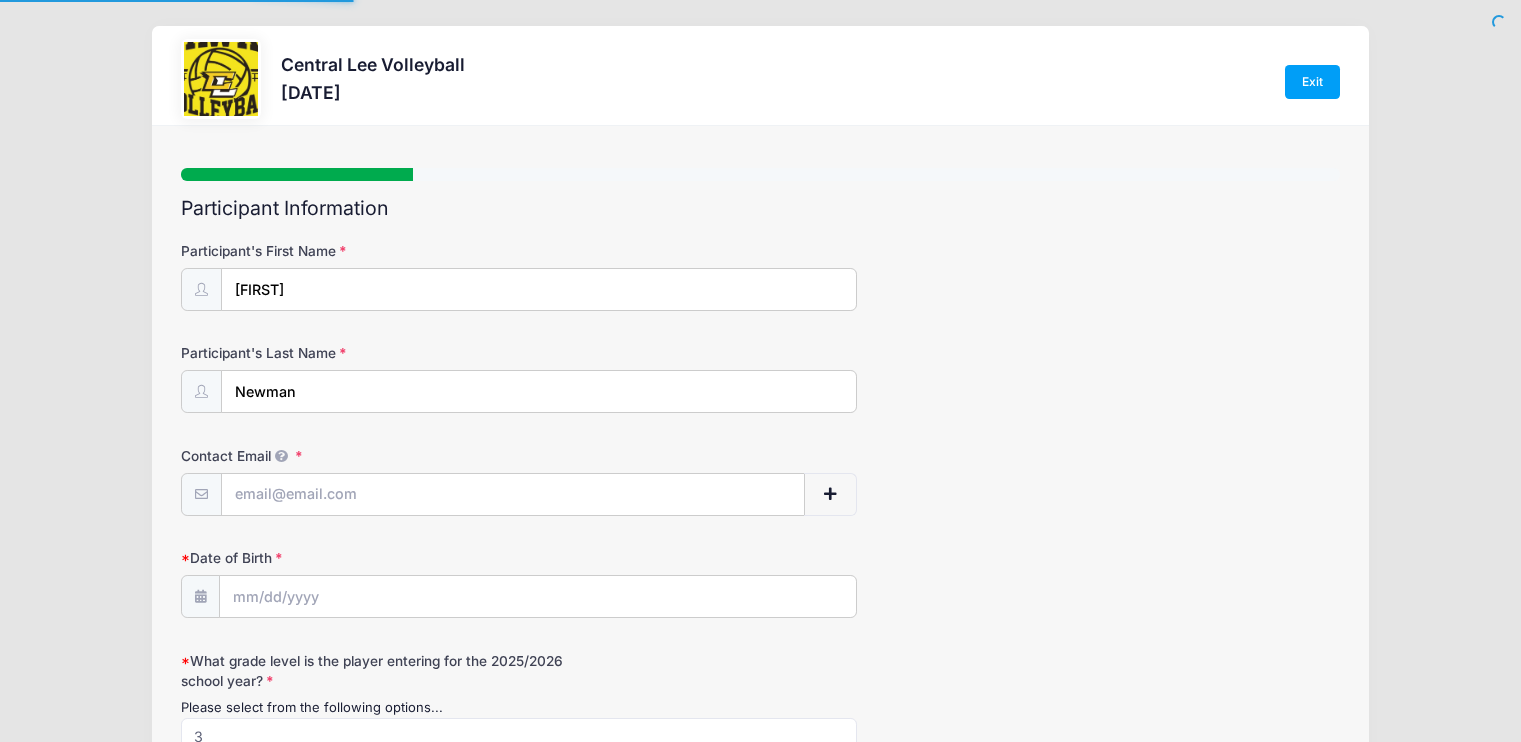 select 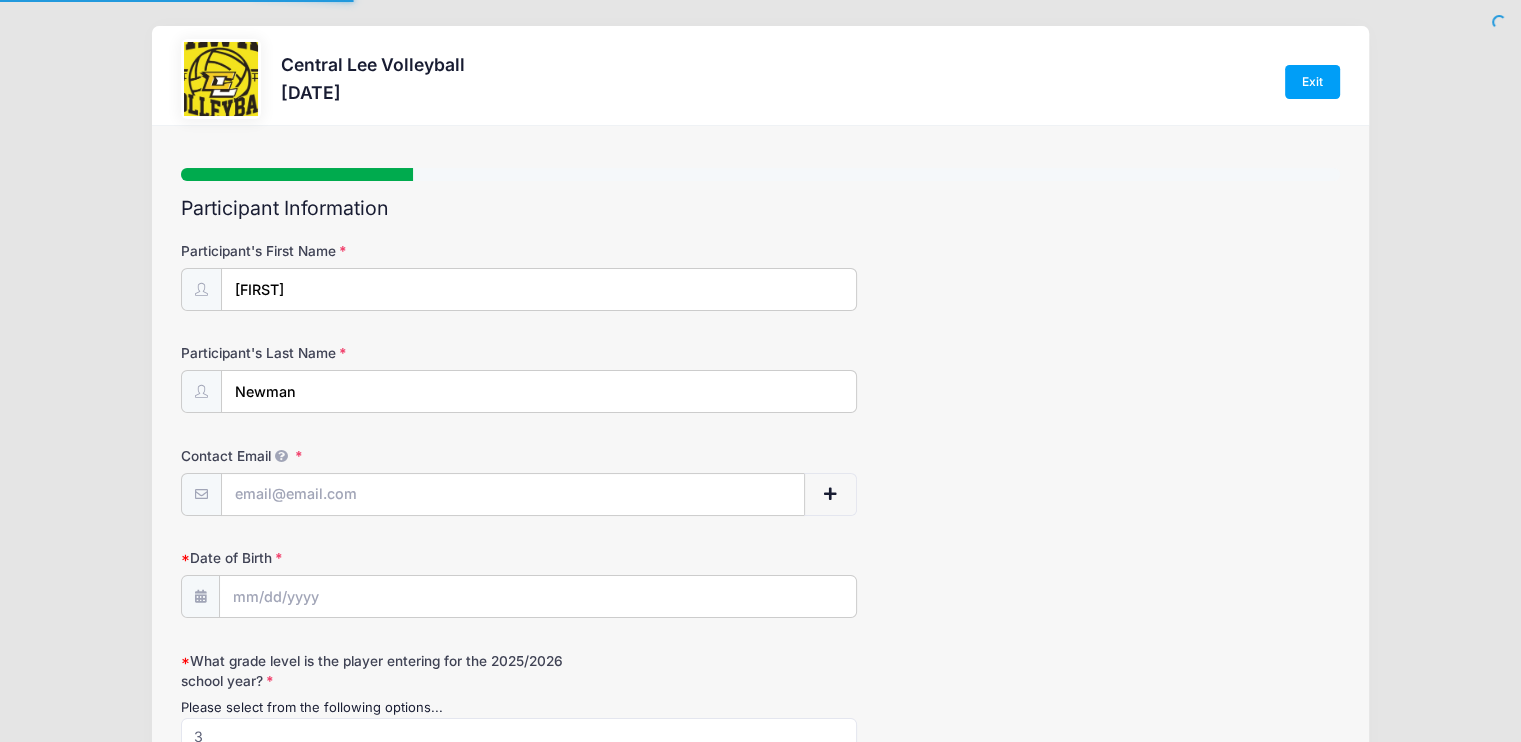 scroll, scrollTop: 0, scrollLeft: 0, axis: both 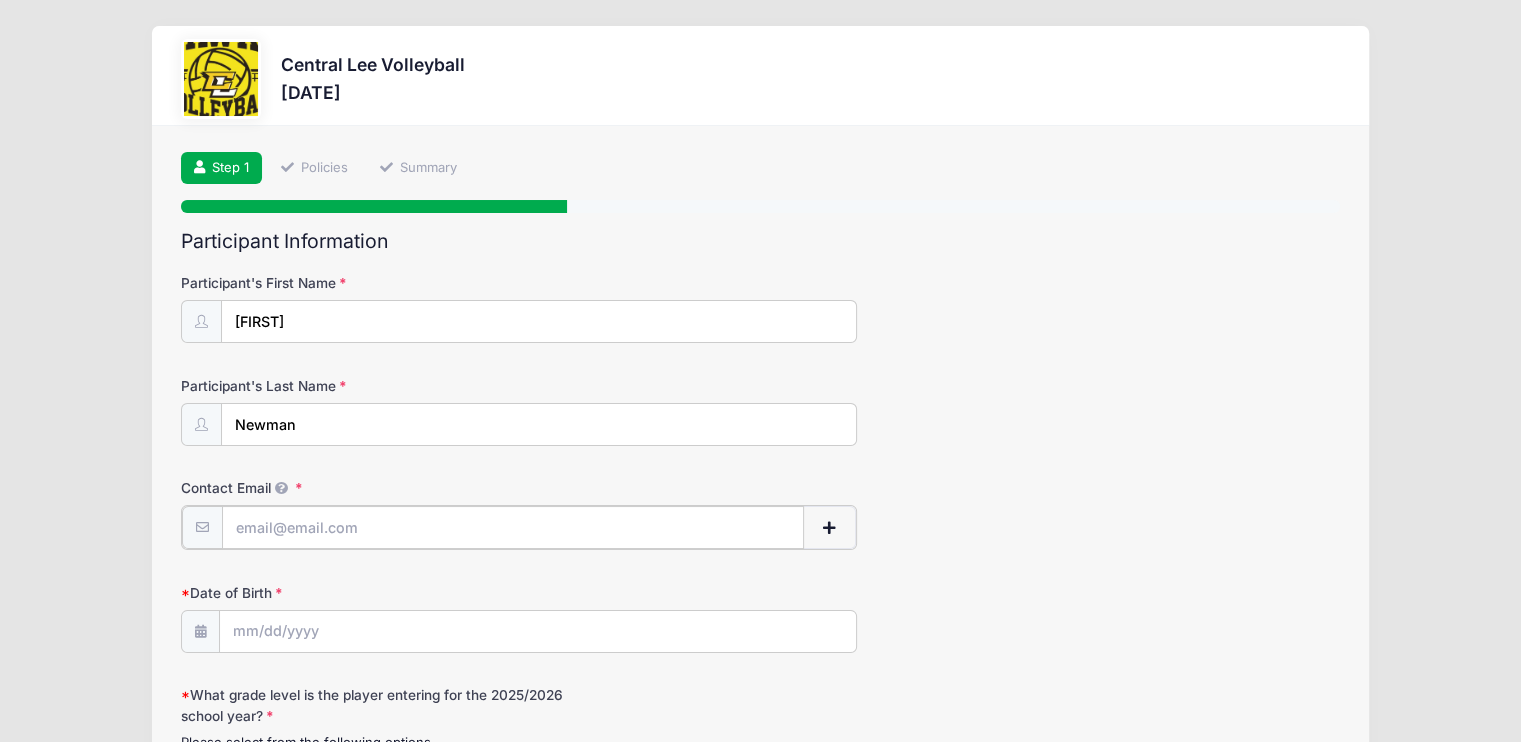 click on "Contact Email" at bounding box center [513, 527] 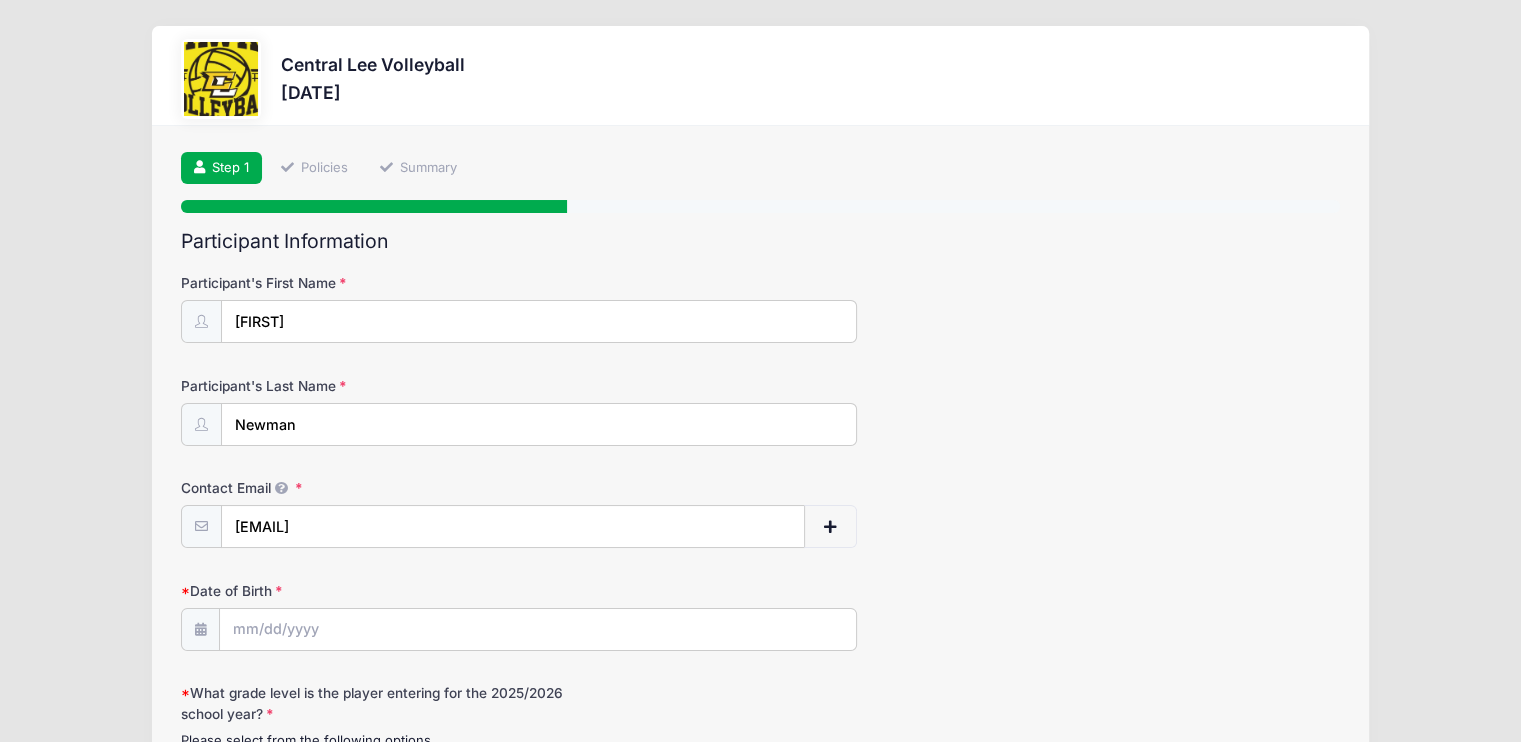 type on "[NUMBER] [STREET]" 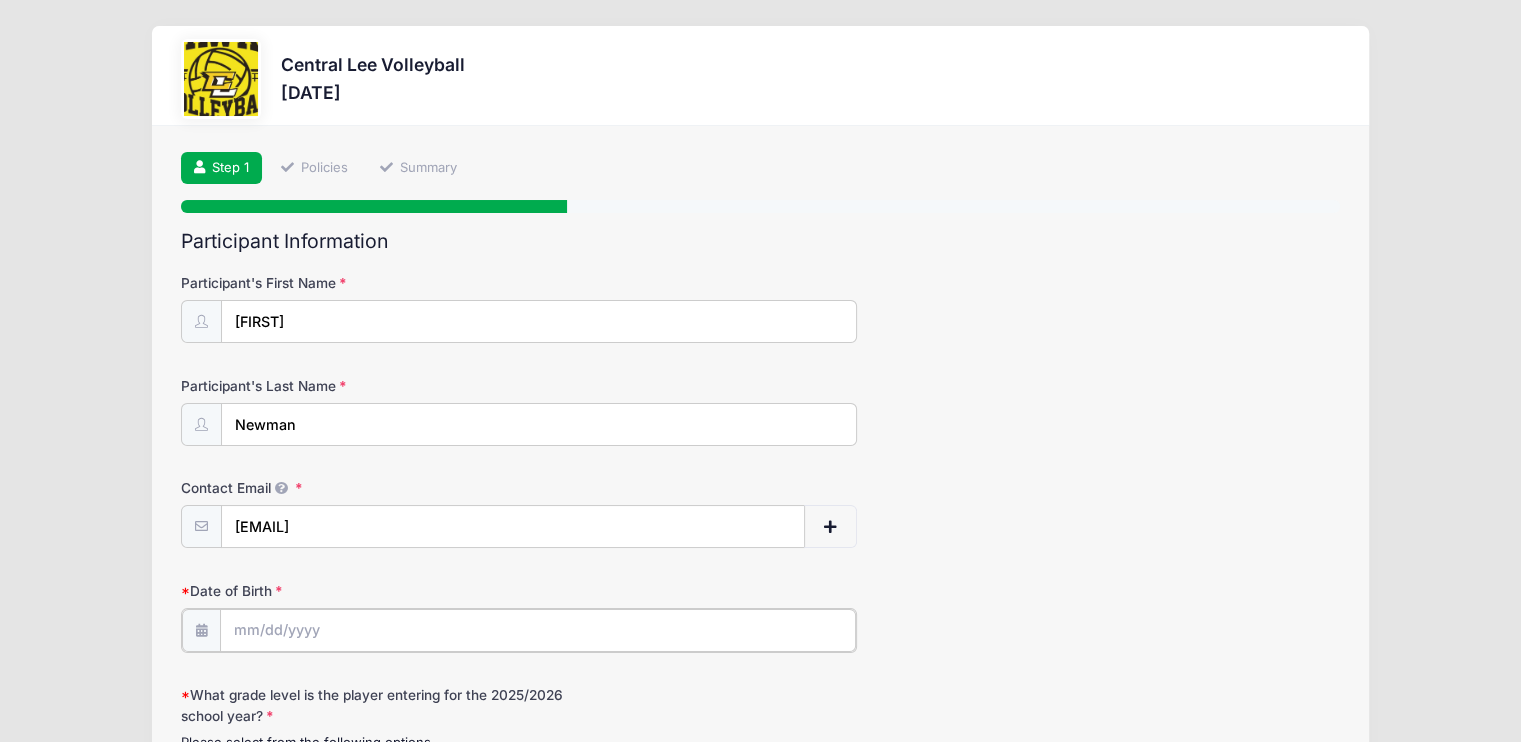 click on "Date of Birth" at bounding box center (538, 630) 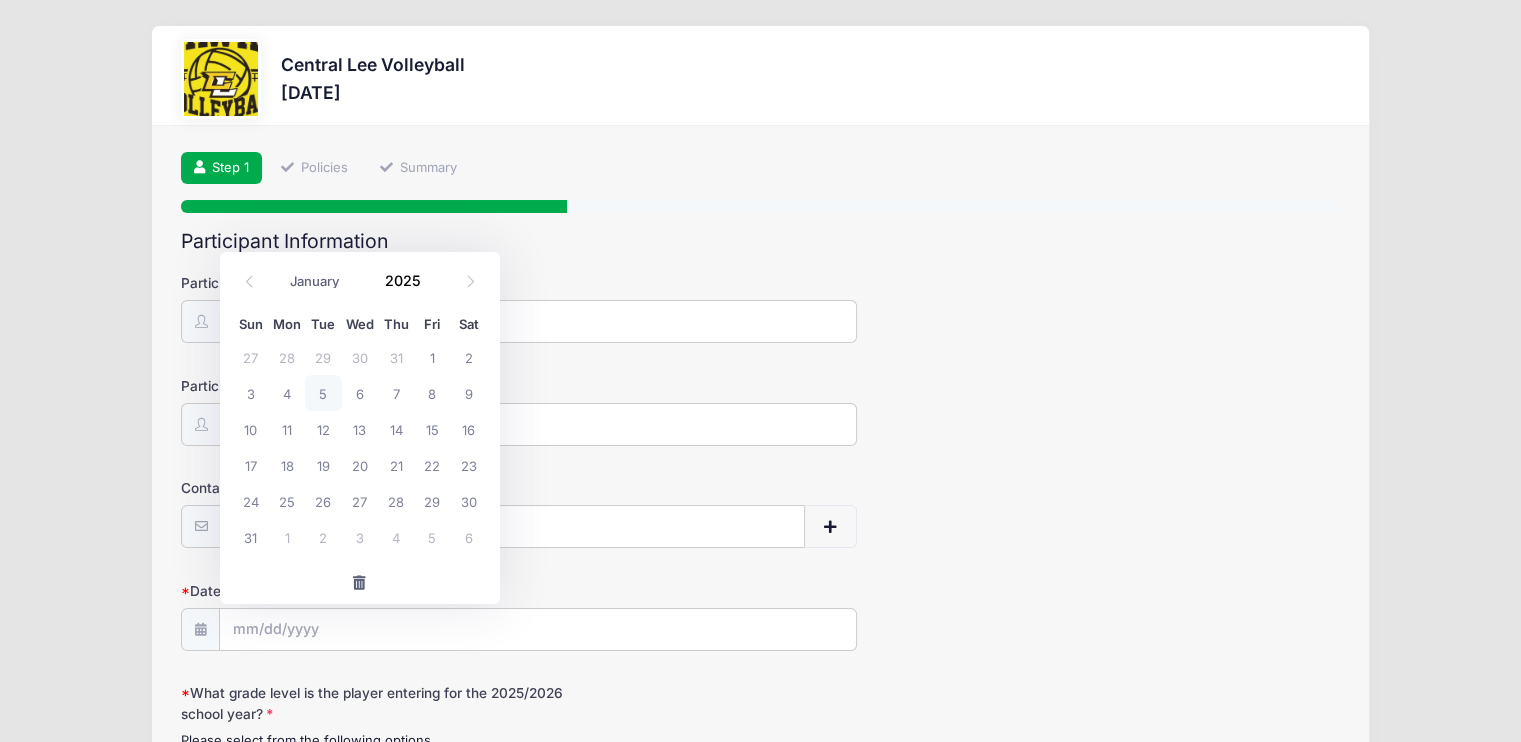 type 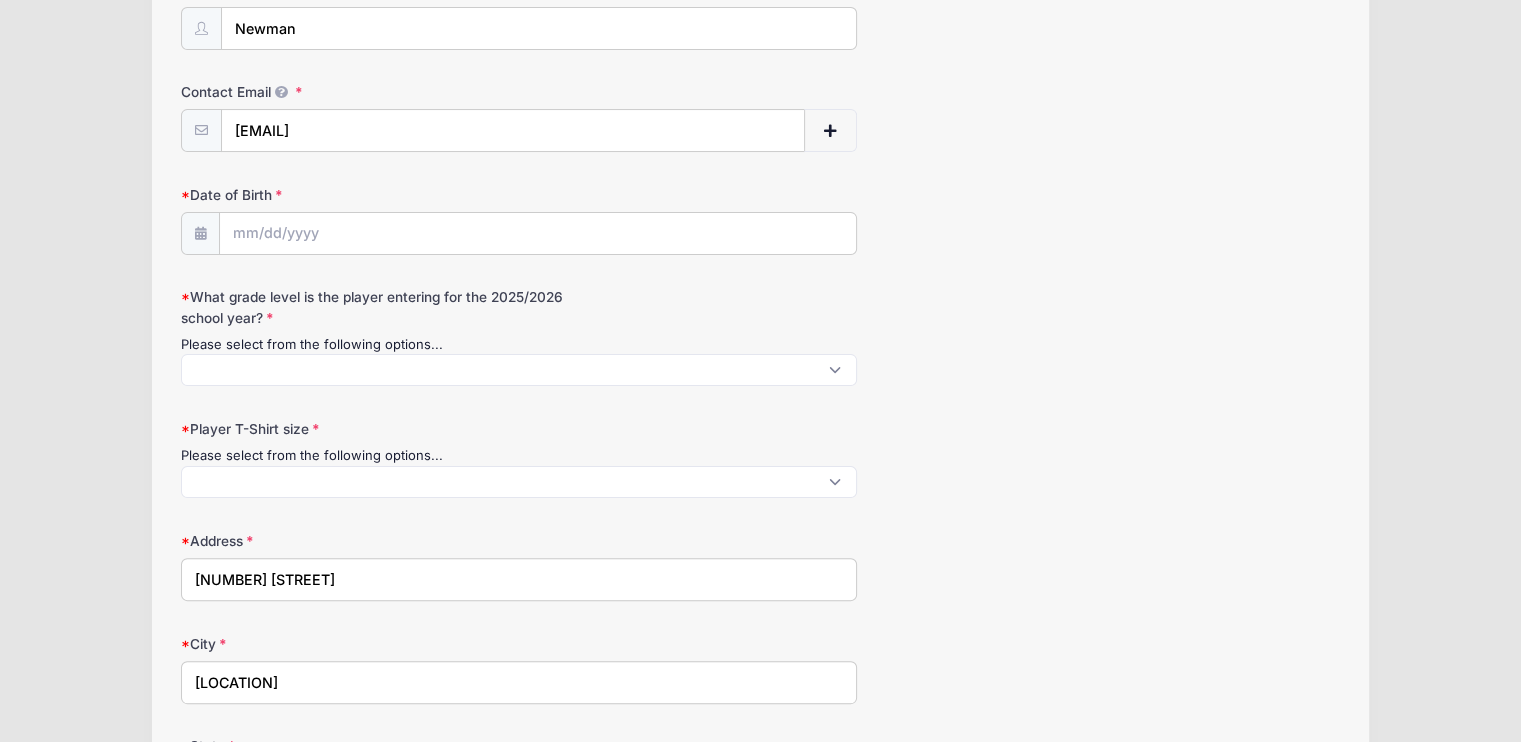 scroll, scrollTop: 1, scrollLeft: 0, axis: vertical 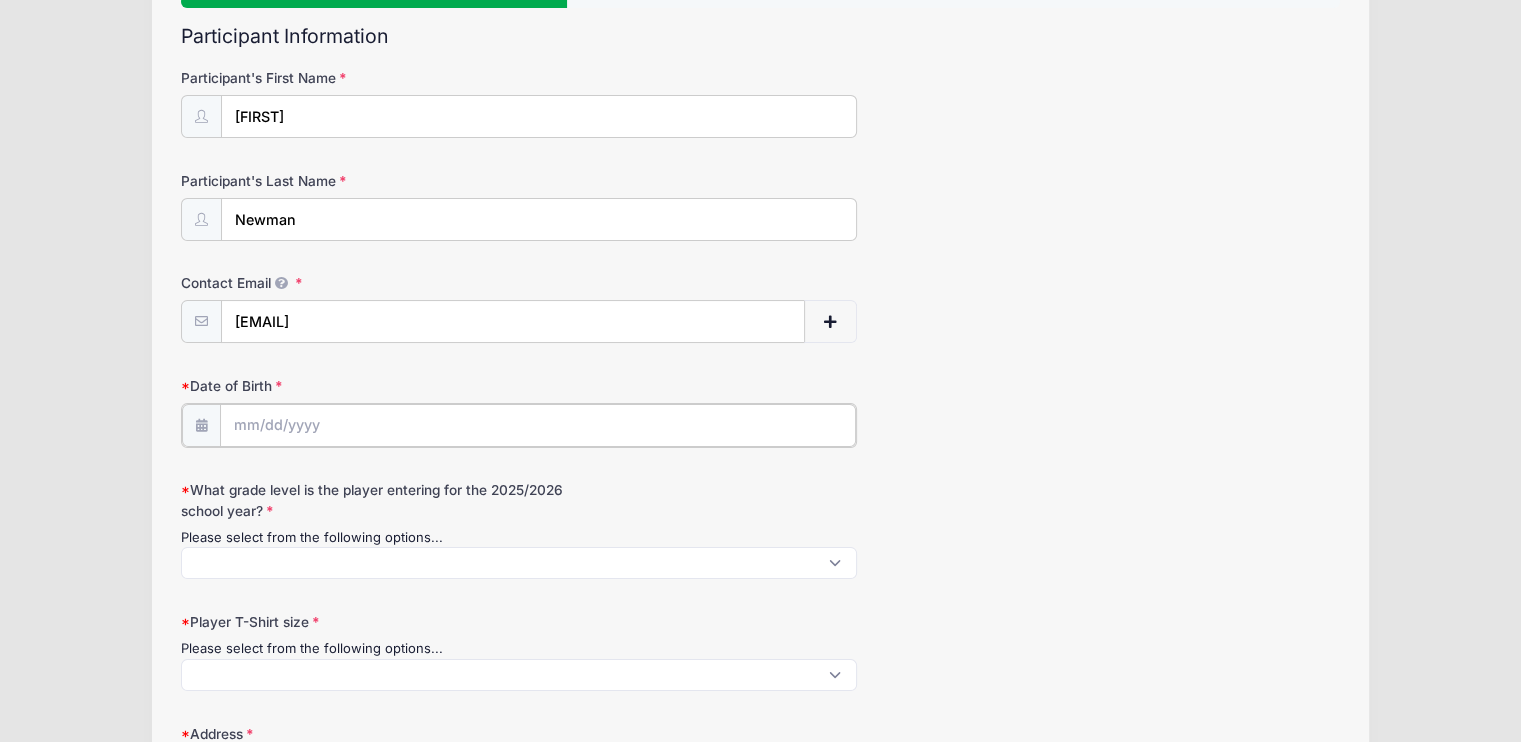 click on "Date of Birth" at bounding box center (538, 425) 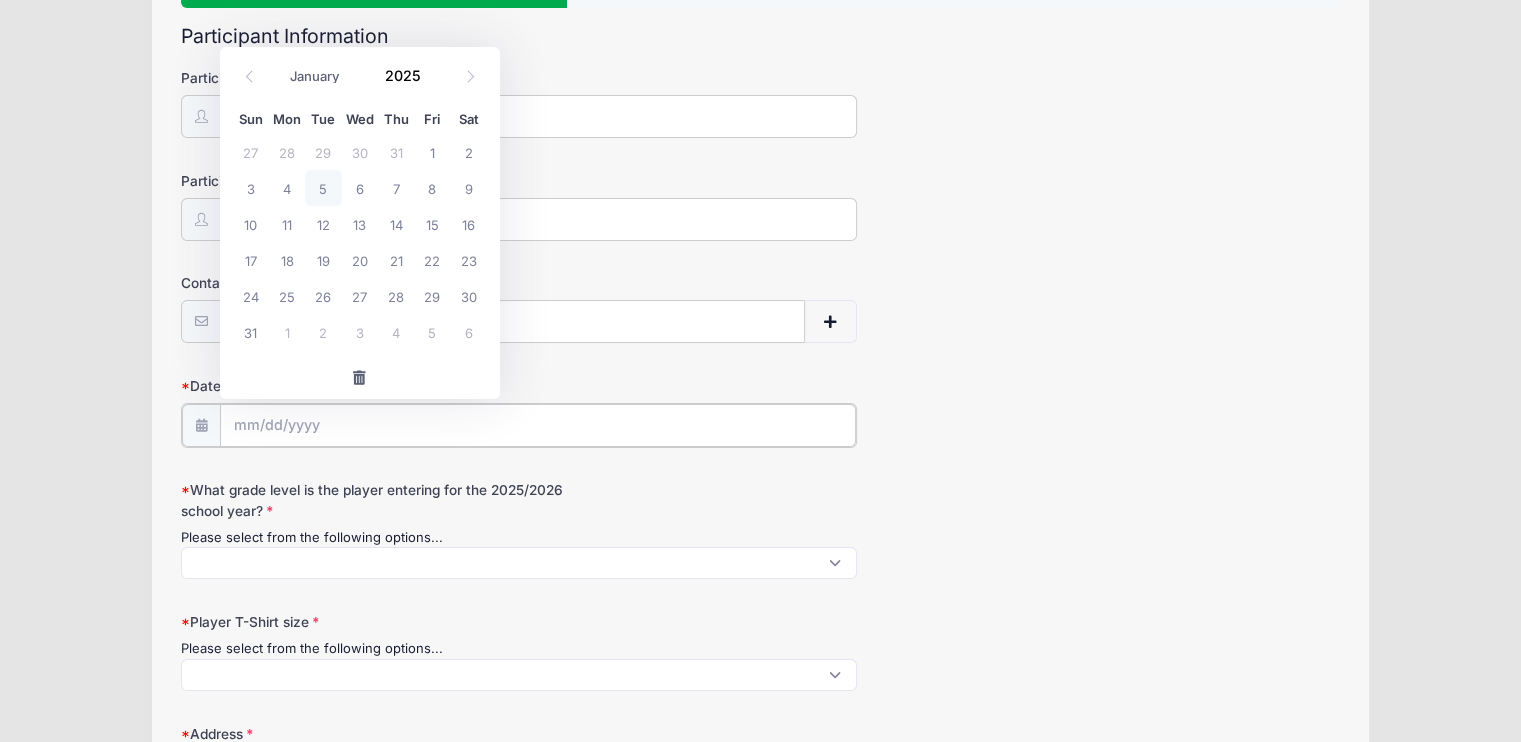 click on "Date of Birth" at bounding box center [538, 425] 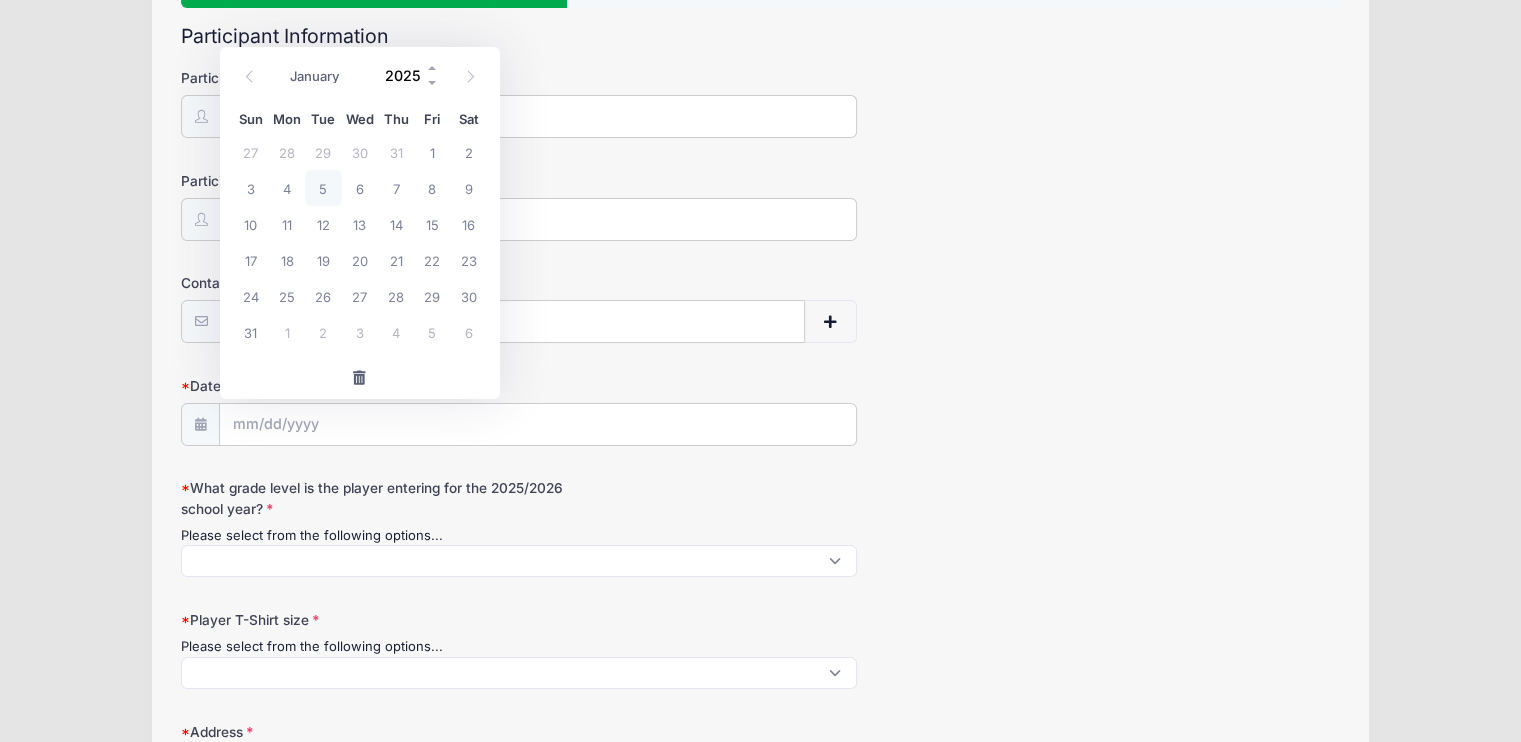 click on "2025" at bounding box center (407, 76) 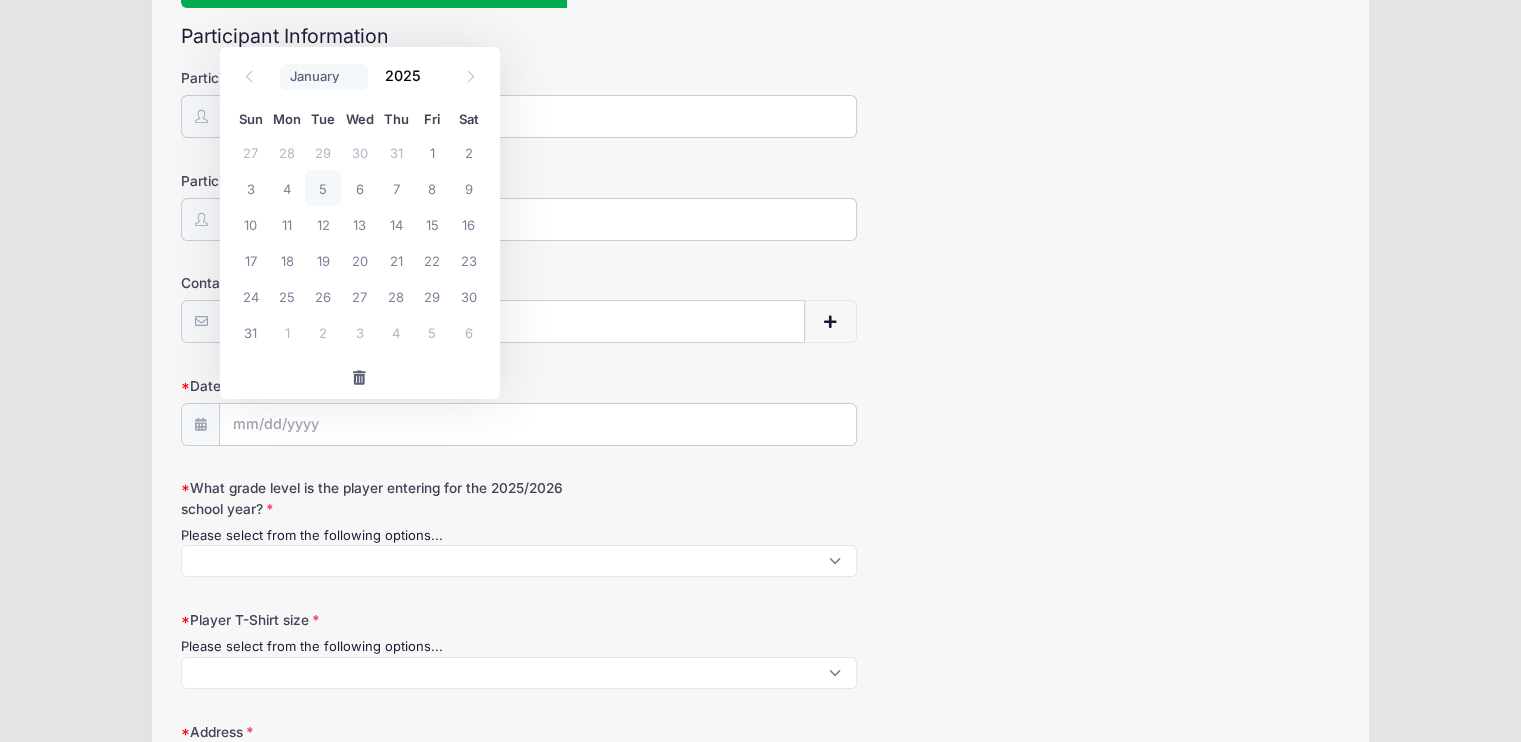 click on "January February March April May June July August September October November December" at bounding box center [324, 77] 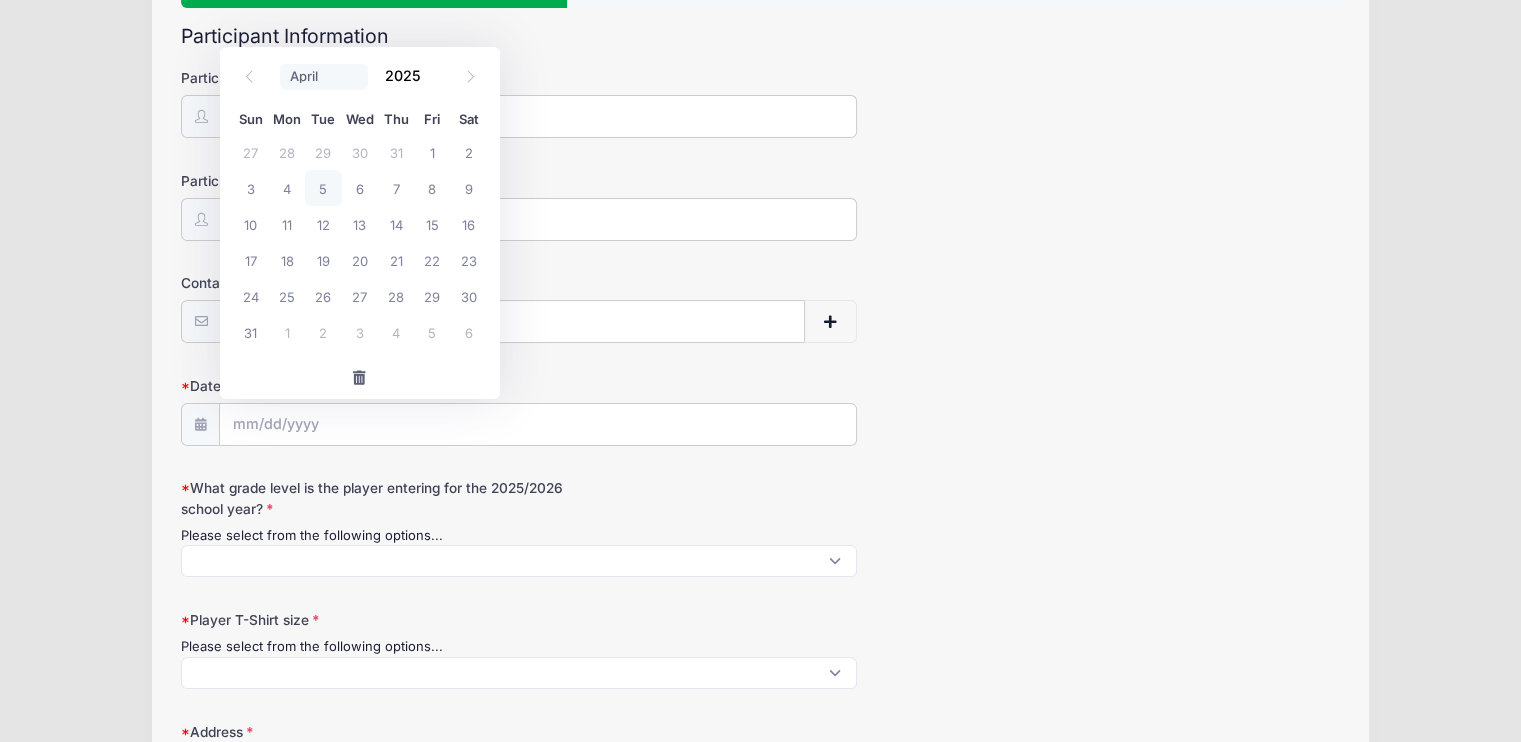 click on "January February March April May June July August September October November December" at bounding box center [324, 77] 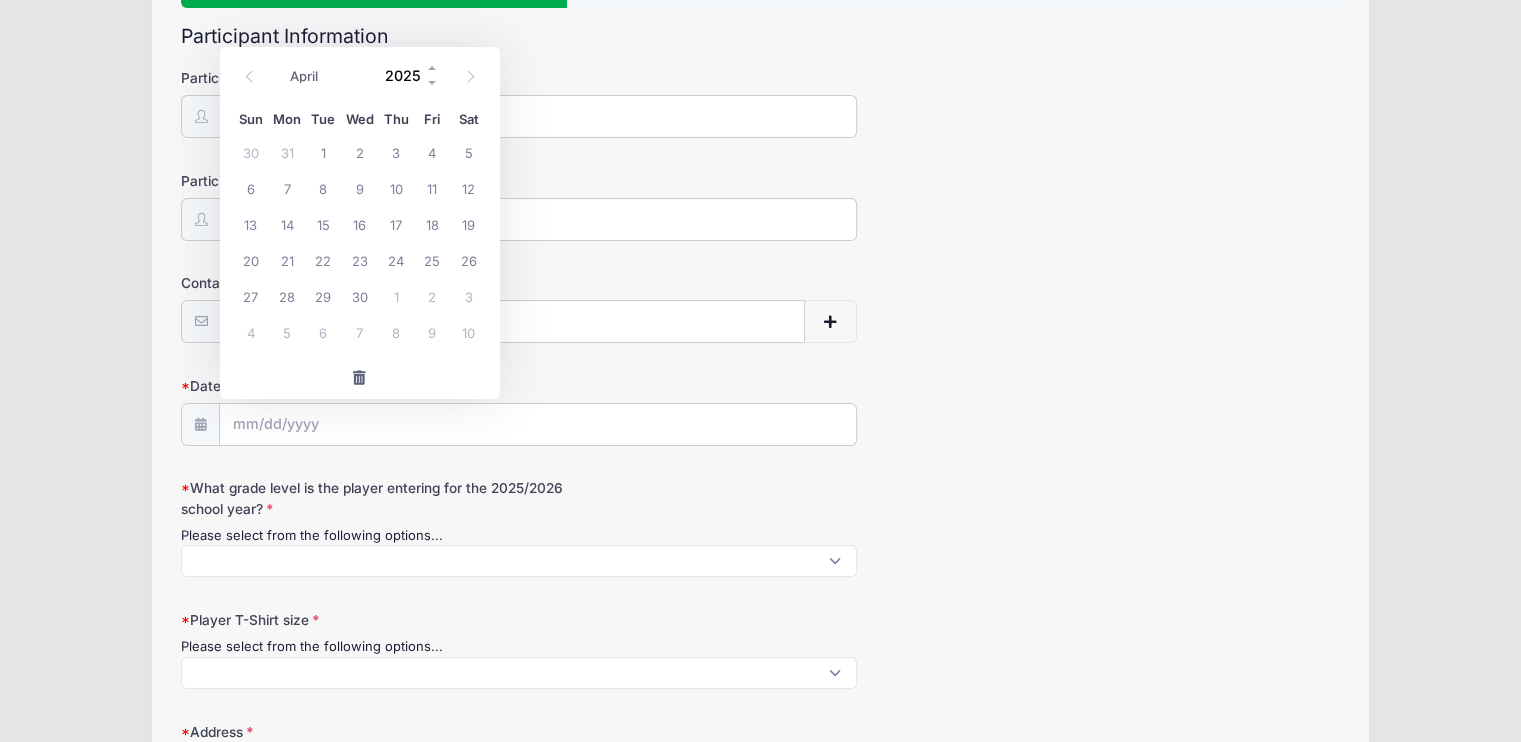 click on "2025" at bounding box center [407, 76] 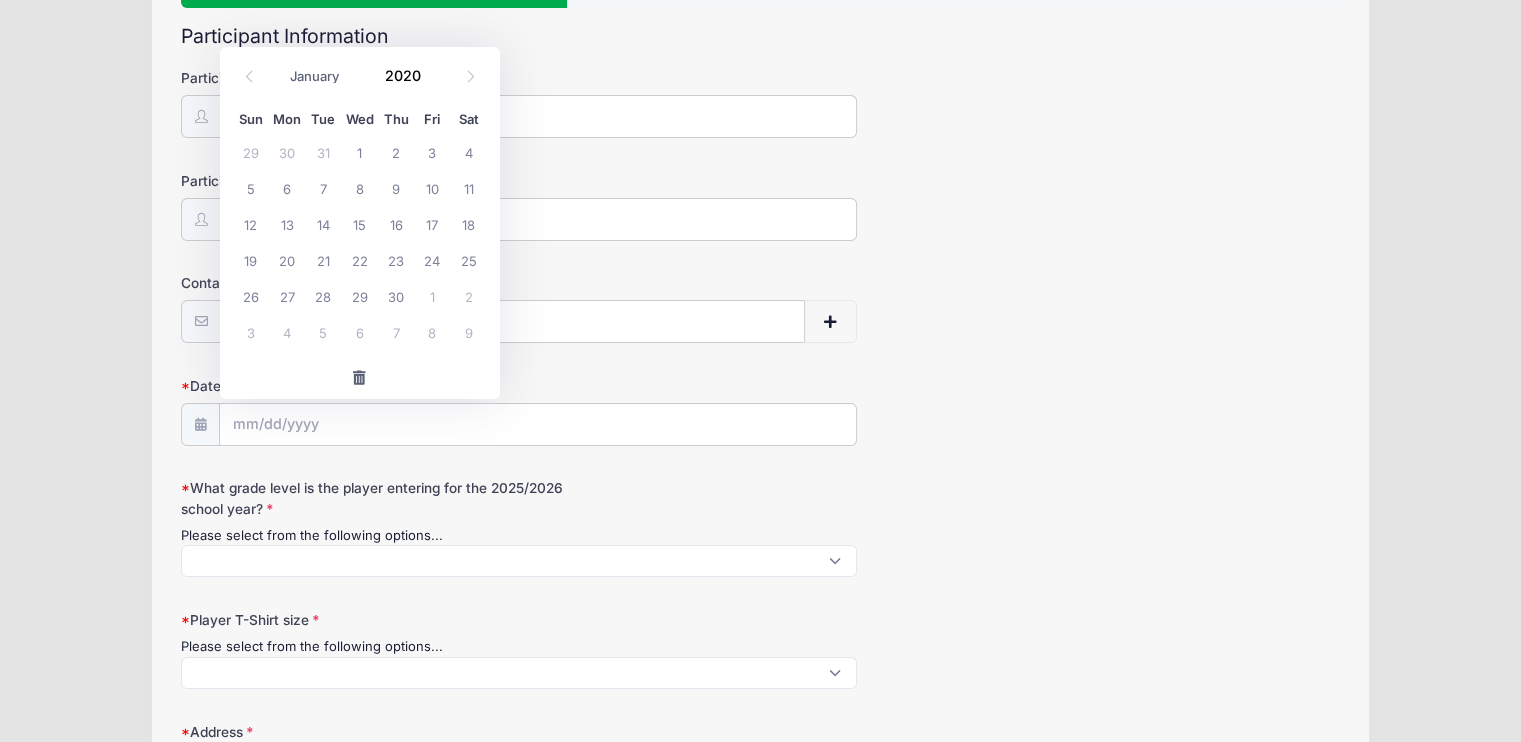 type on "2020" 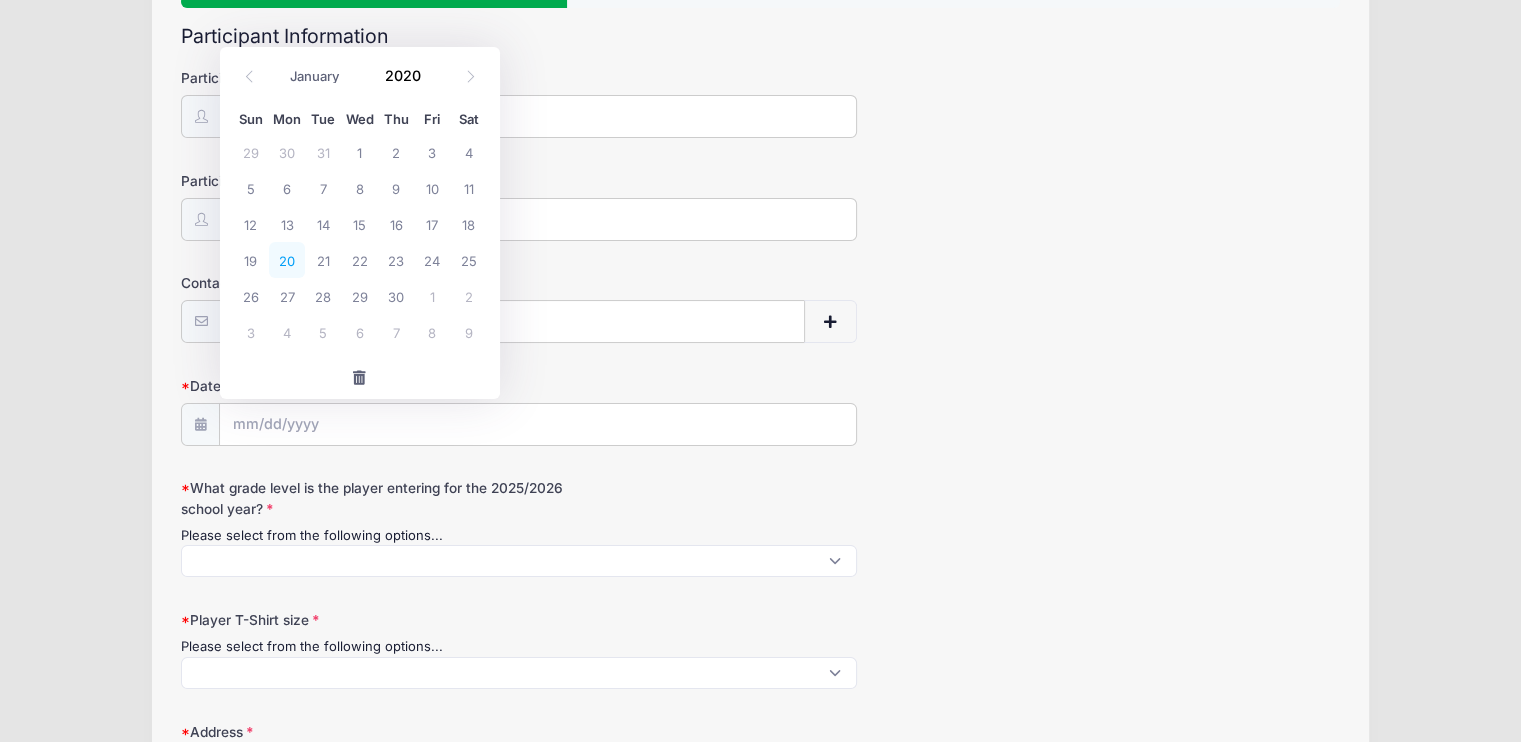 click on "20" at bounding box center (287, 260) 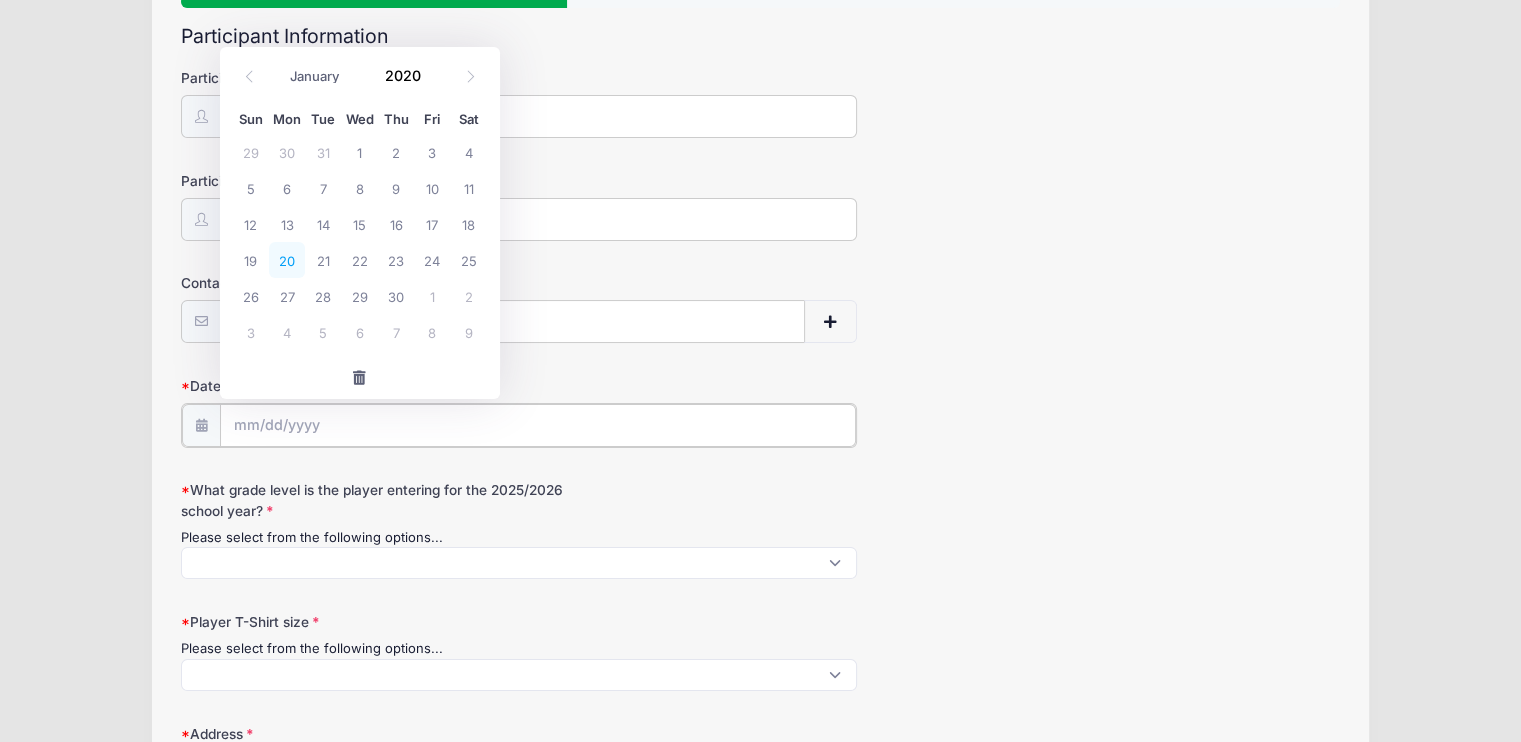 type on "[DATE]" 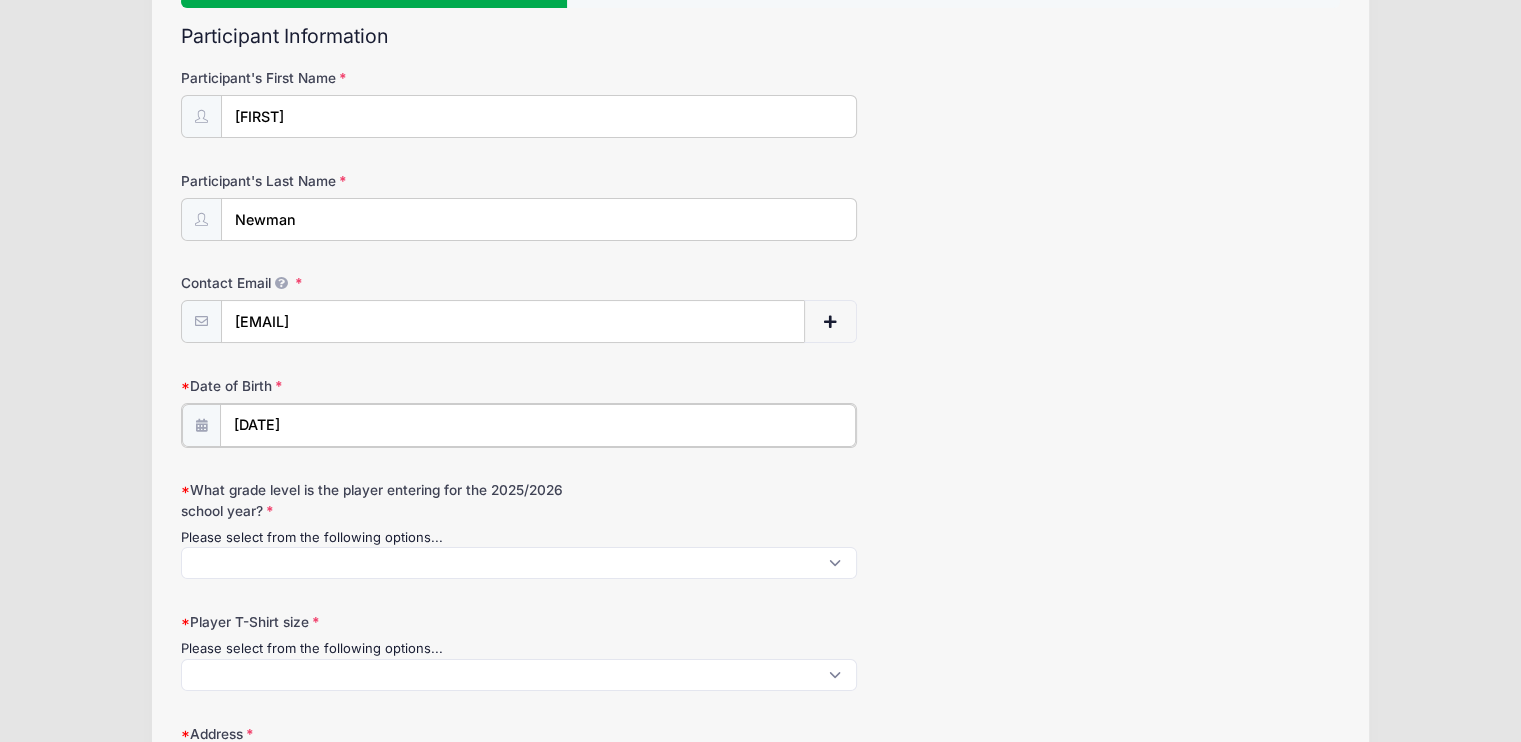 click on "[DATE]" at bounding box center (538, 425) 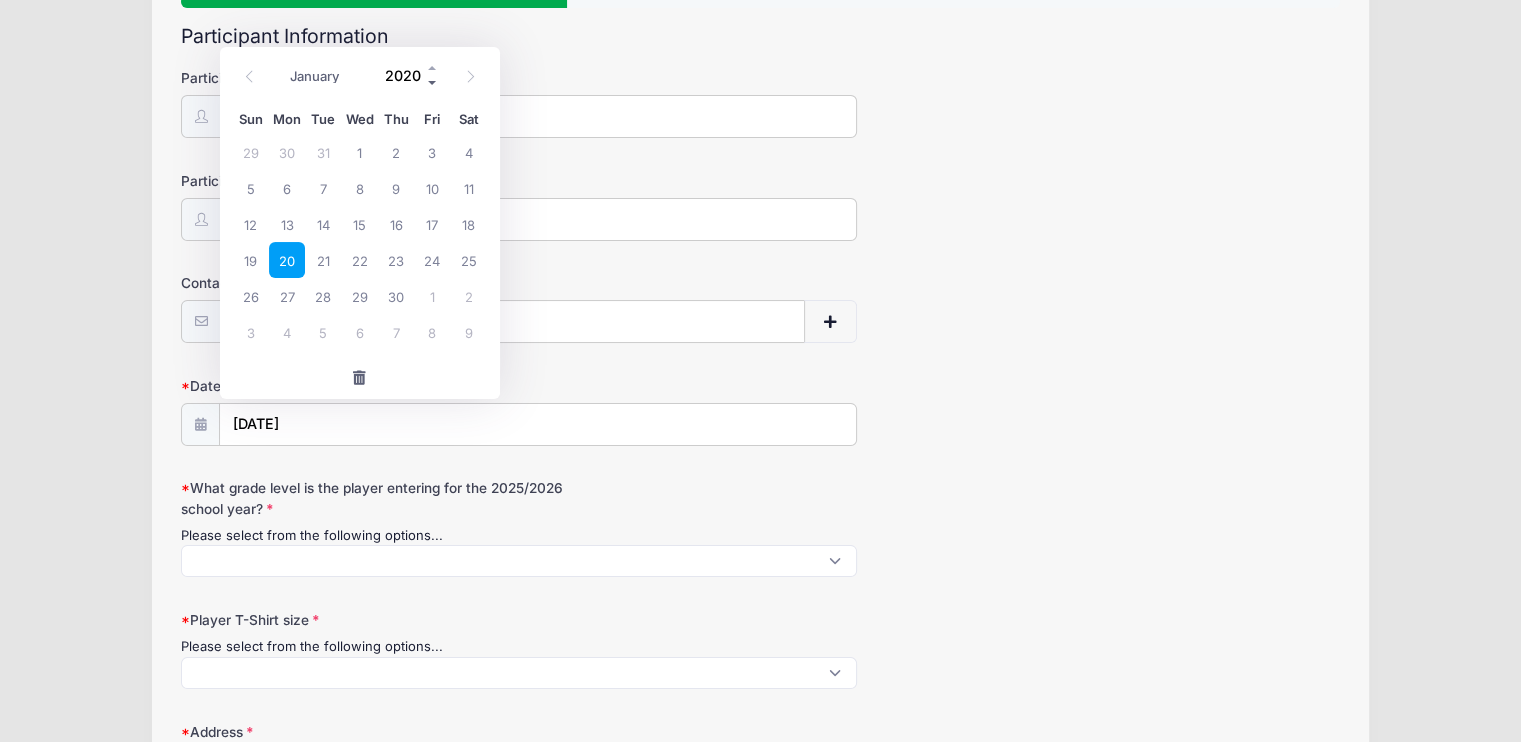 click at bounding box center [433, 83] 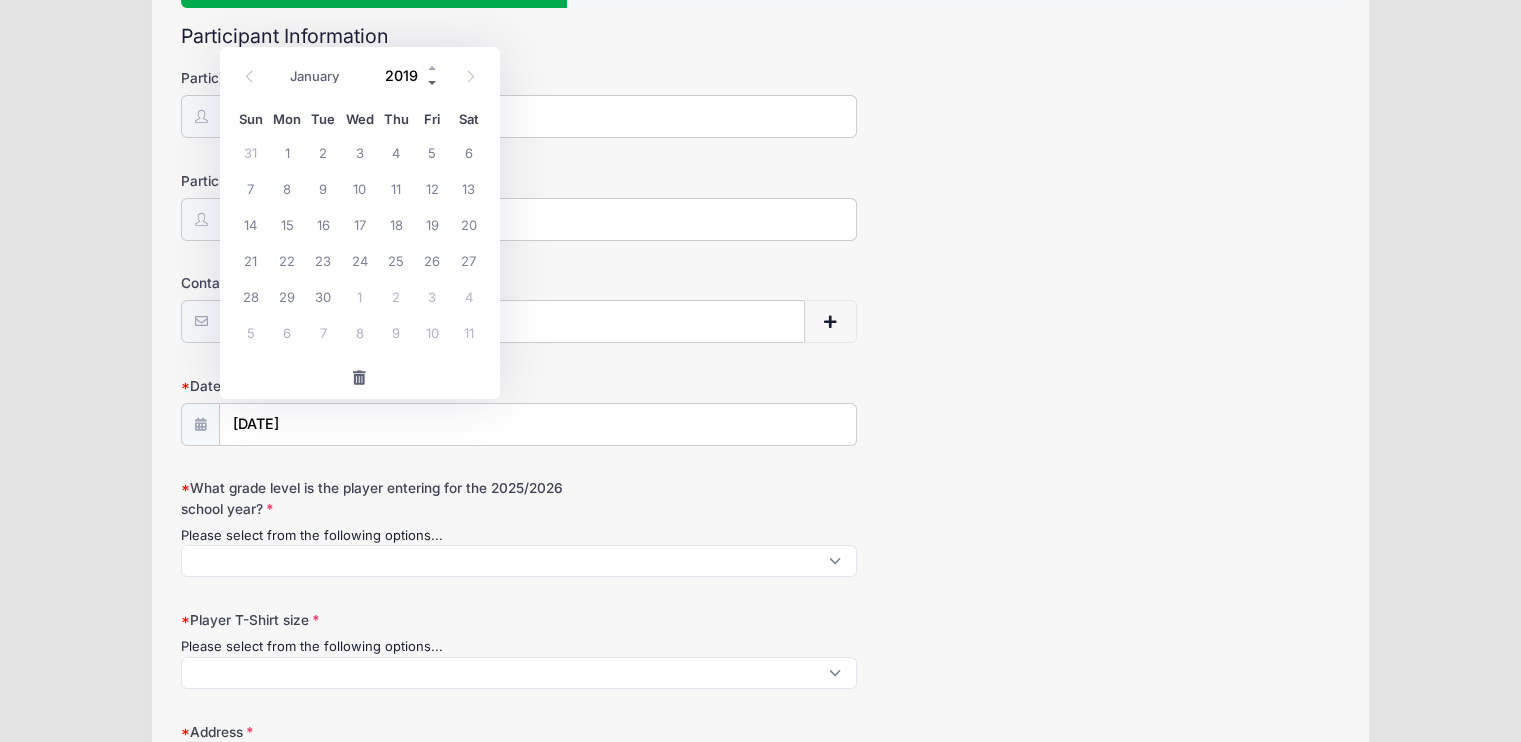 click at bounding box center [433, 83] 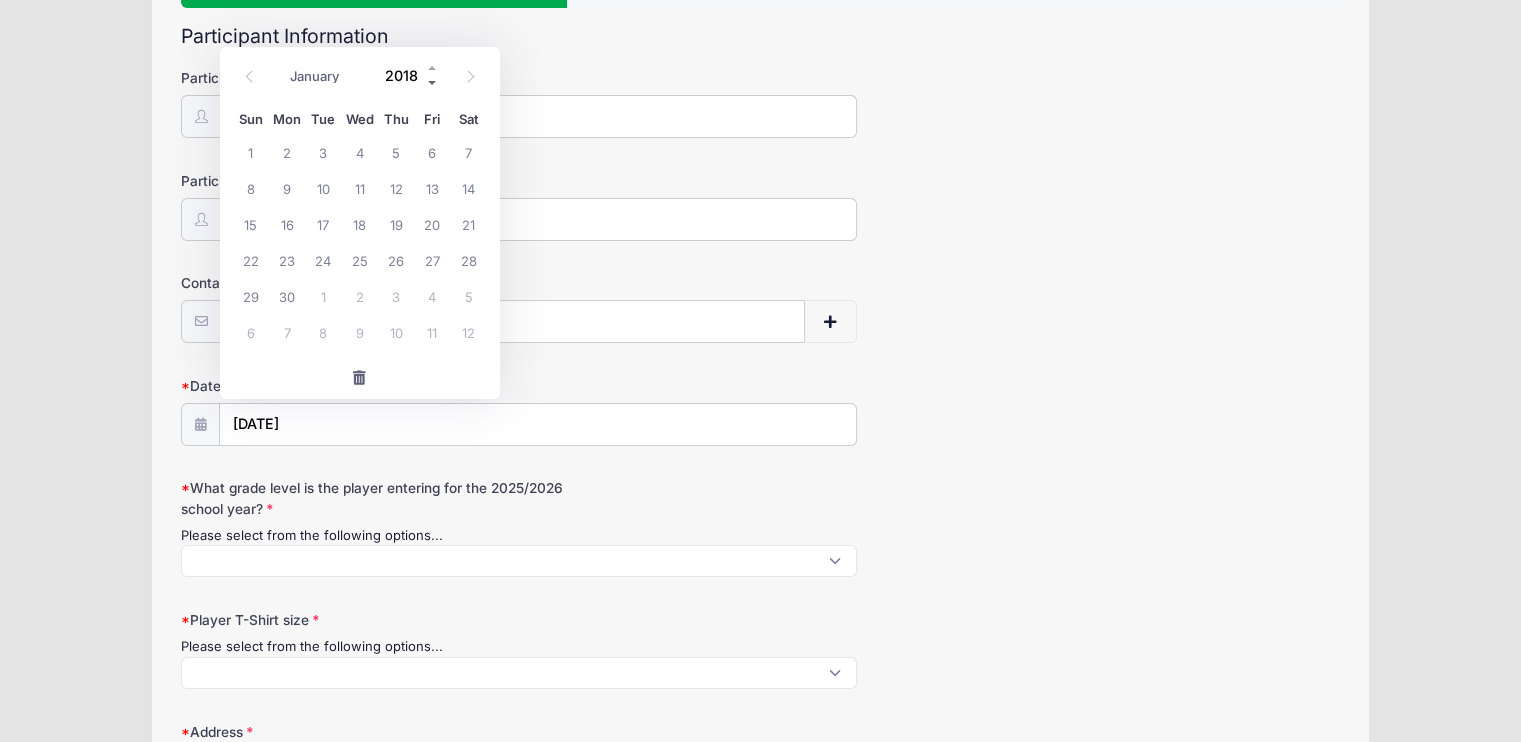 click at bounding box center [433, 83] 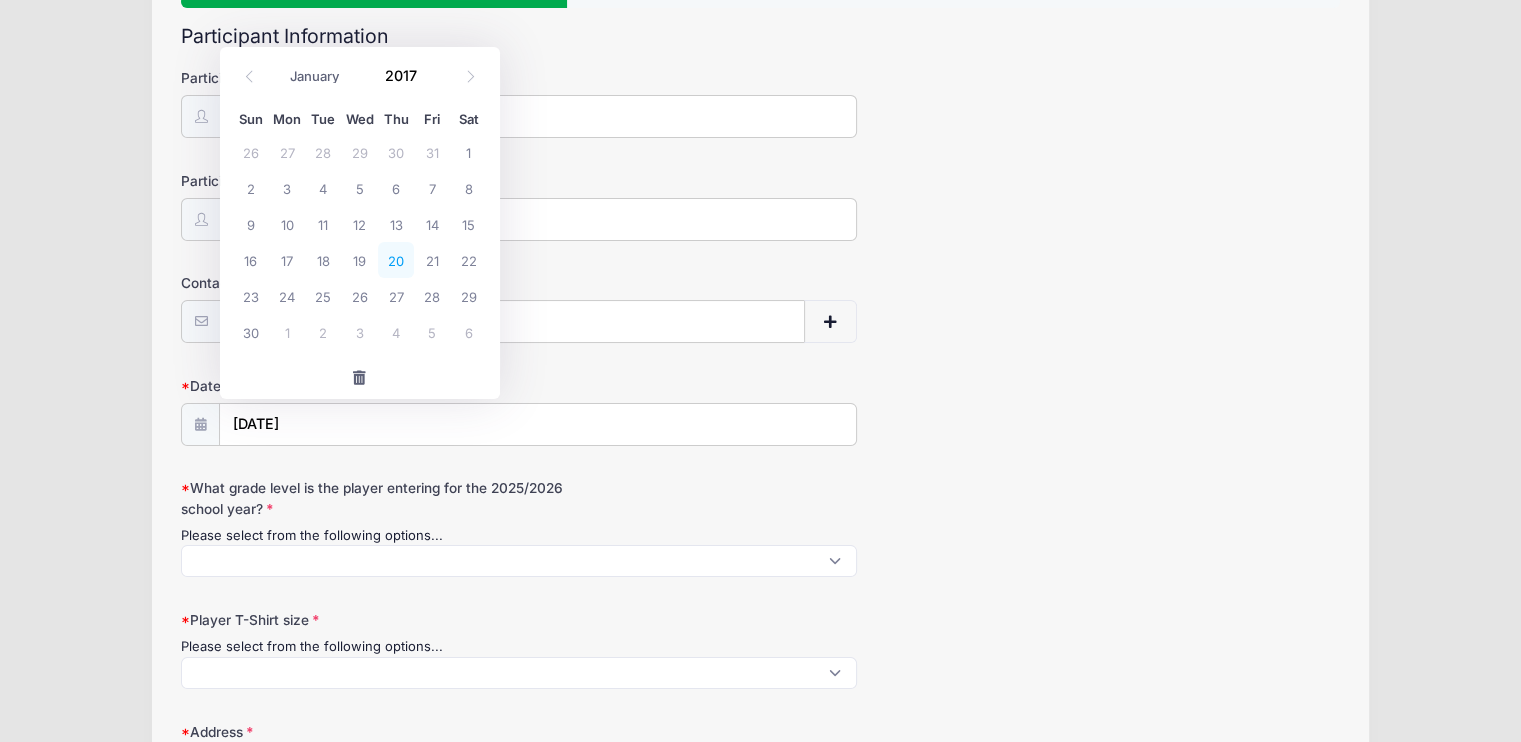 click on "20" at bounding box center (396, 260) 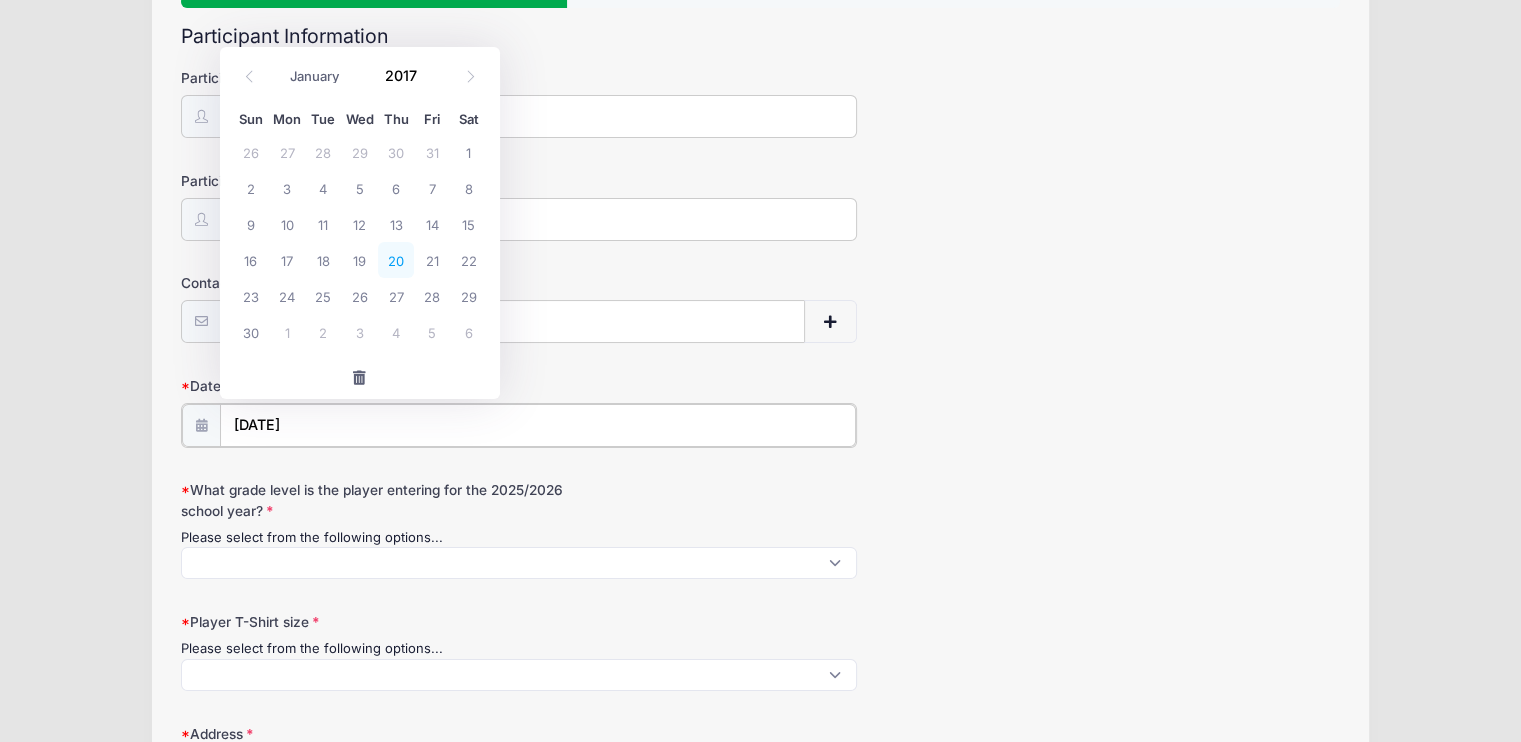 type on "[DATE]" 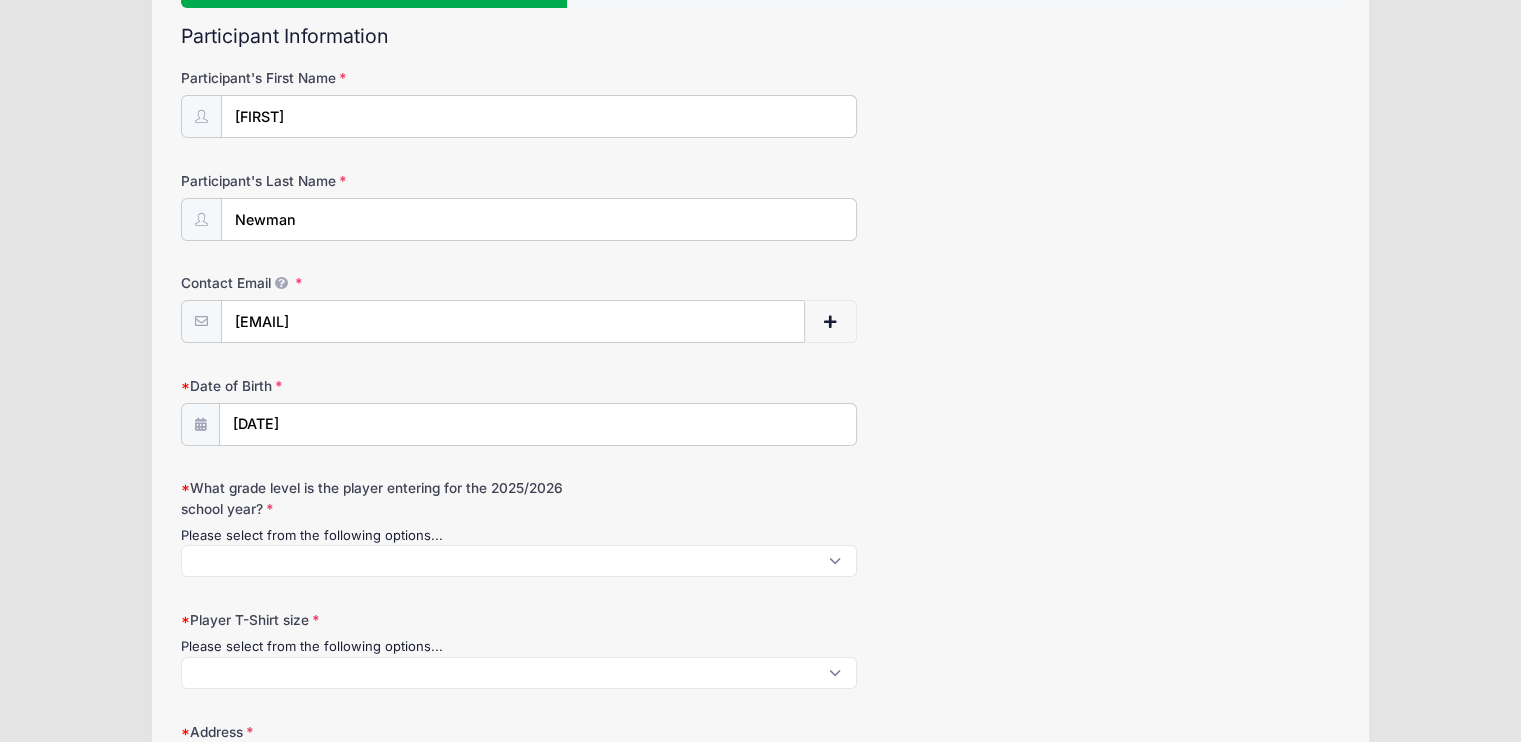 click on "What grade level is the player entering for the 2025/2026 school year?
Please select from the following options...
3
4
5
6" at bounding box center [760, 528] 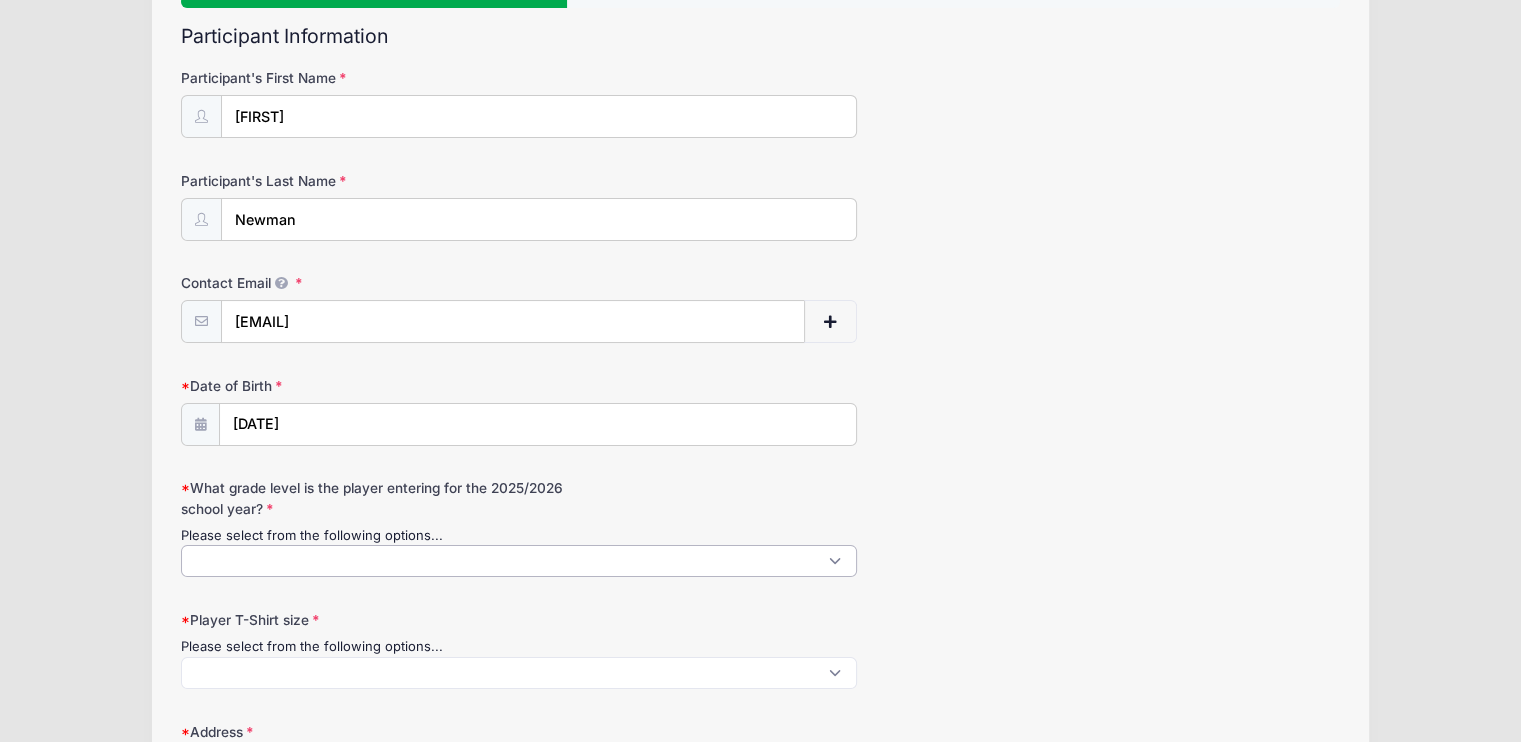 click at bounding box center (519, 561) 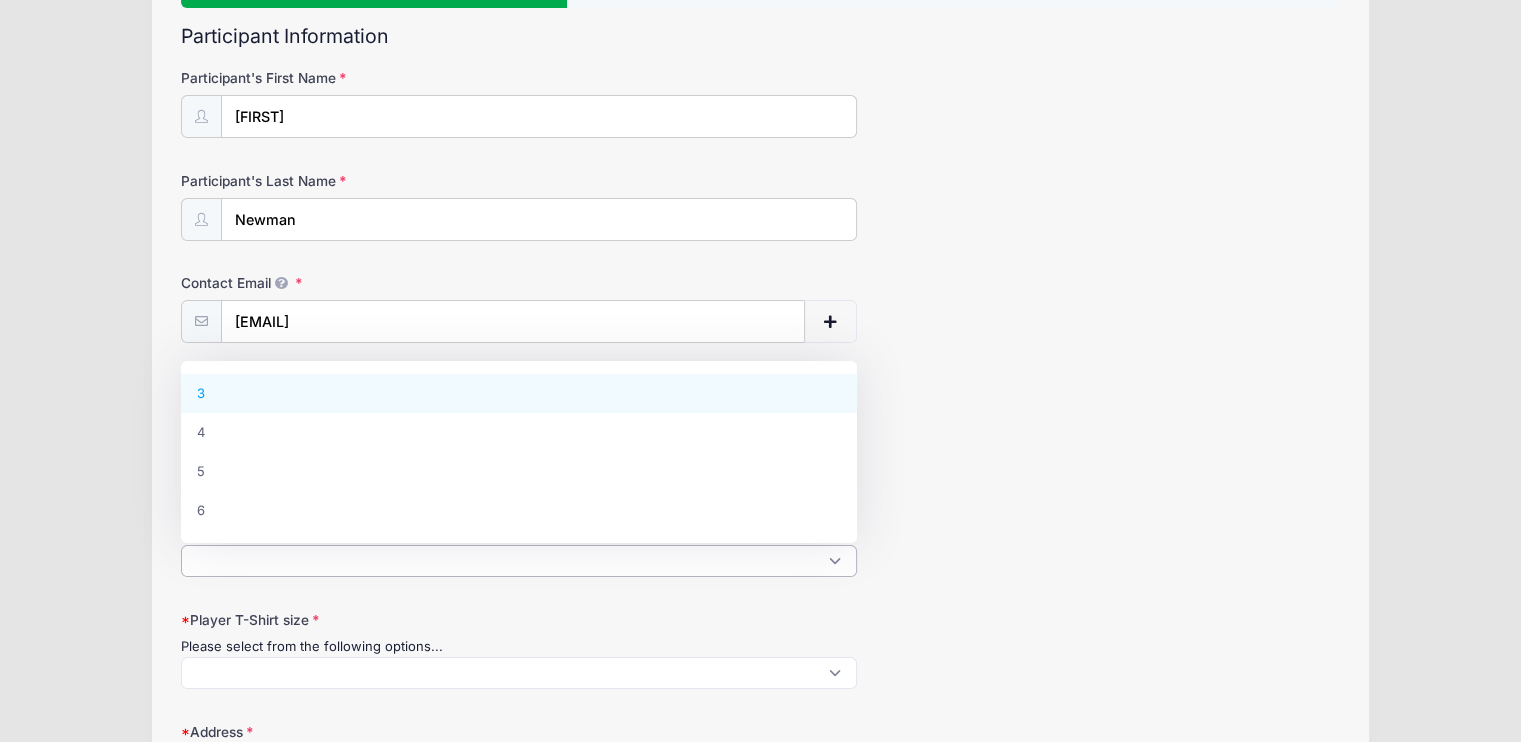 select on "3" 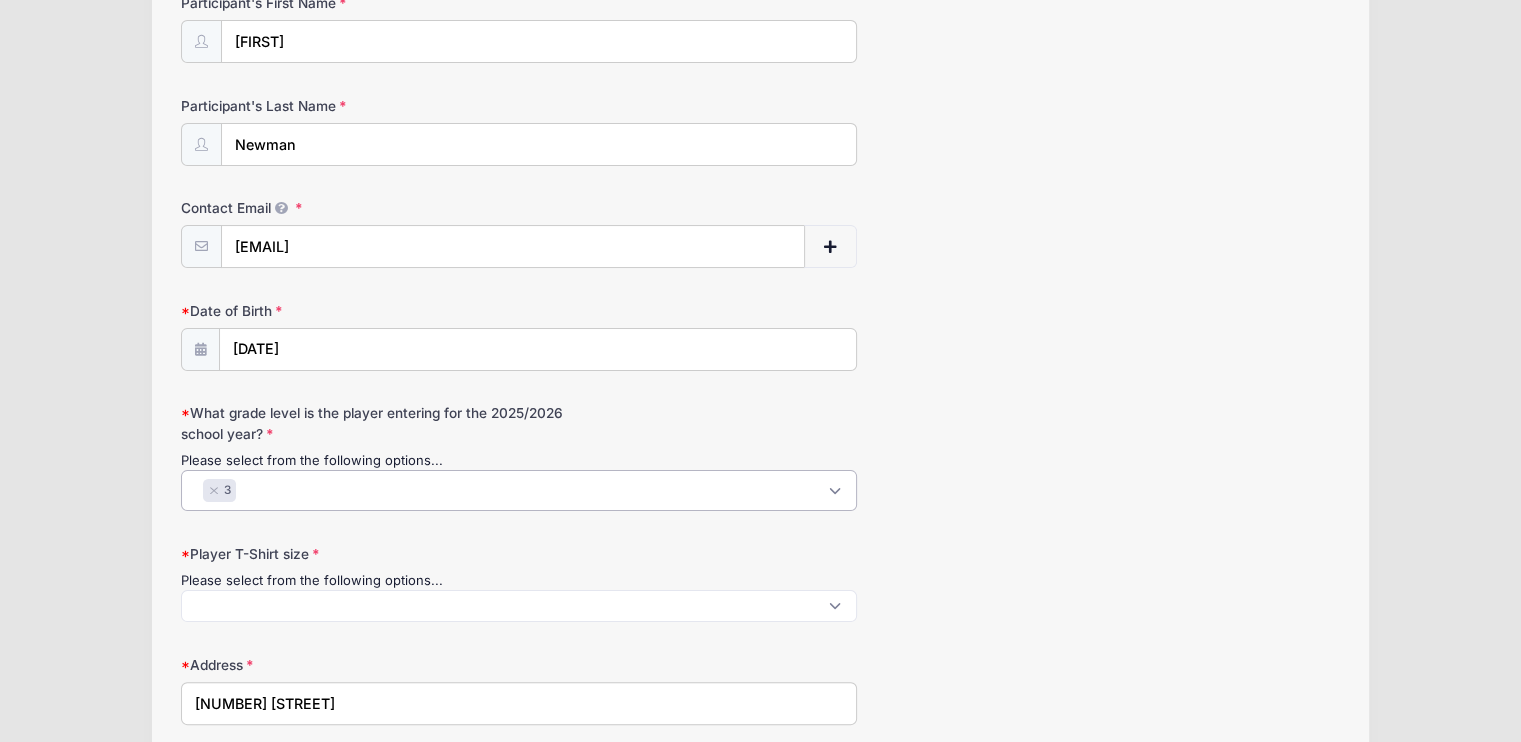 scroll, scrollTop: 405, scrollLeft: 0, axis: vertical 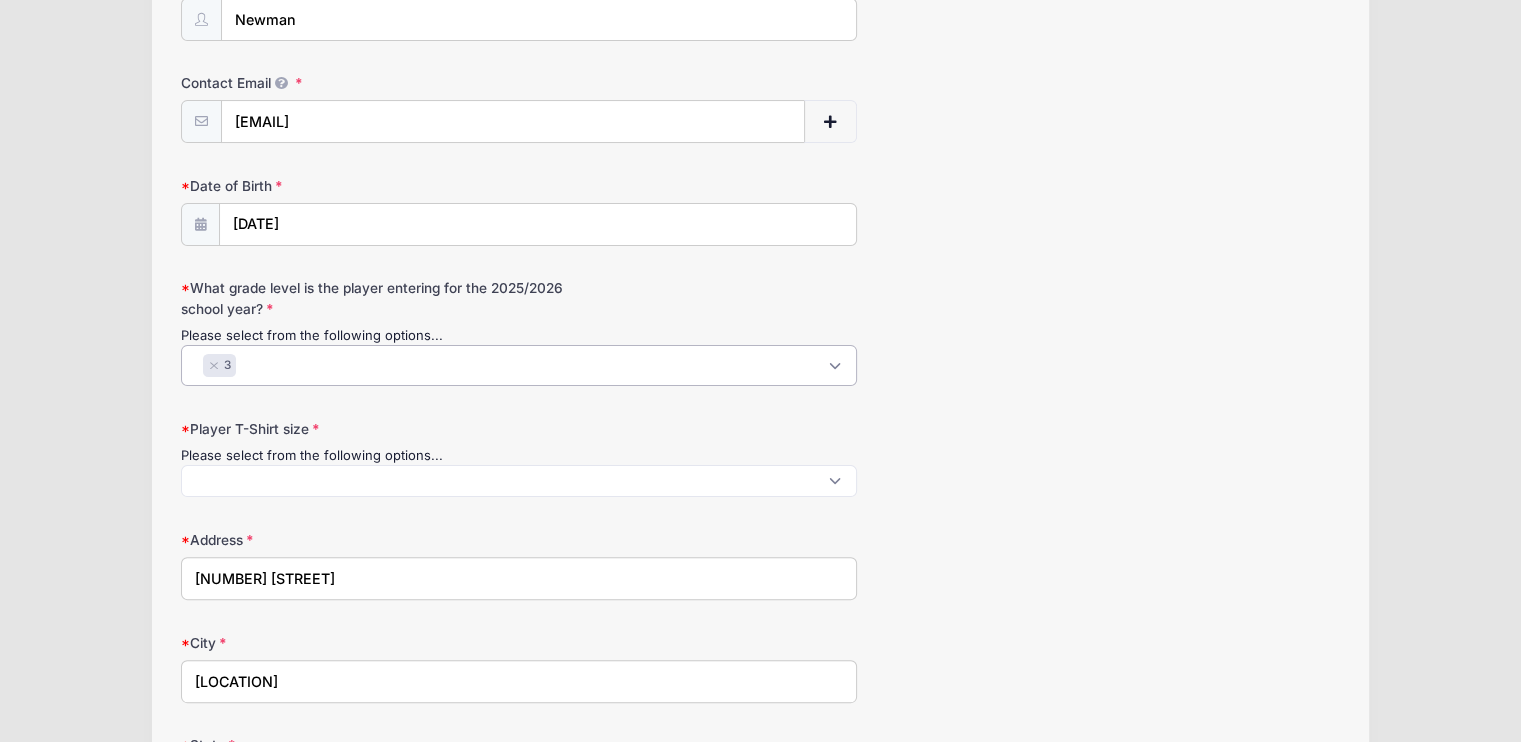 click at bounding box center (519, 481) 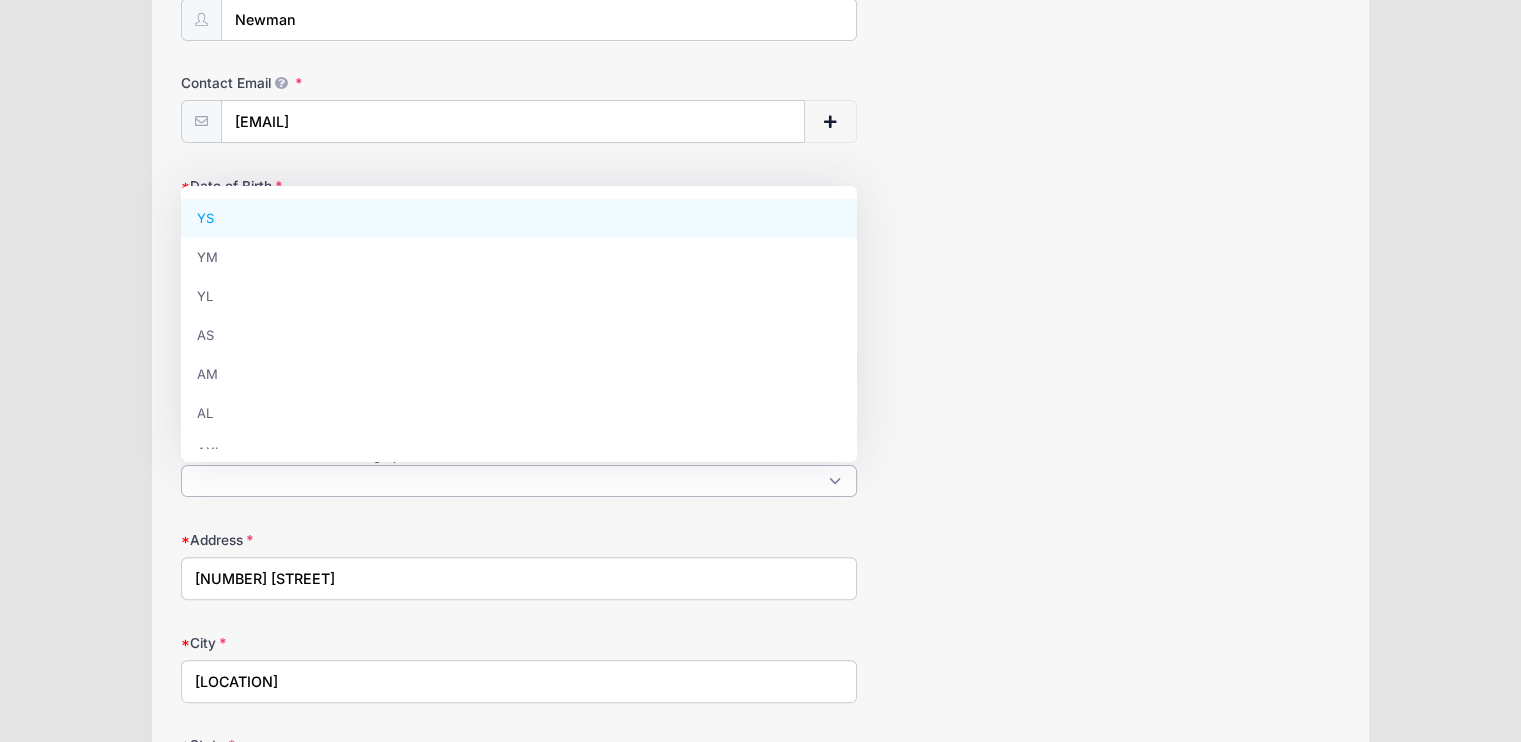 select on "YS" 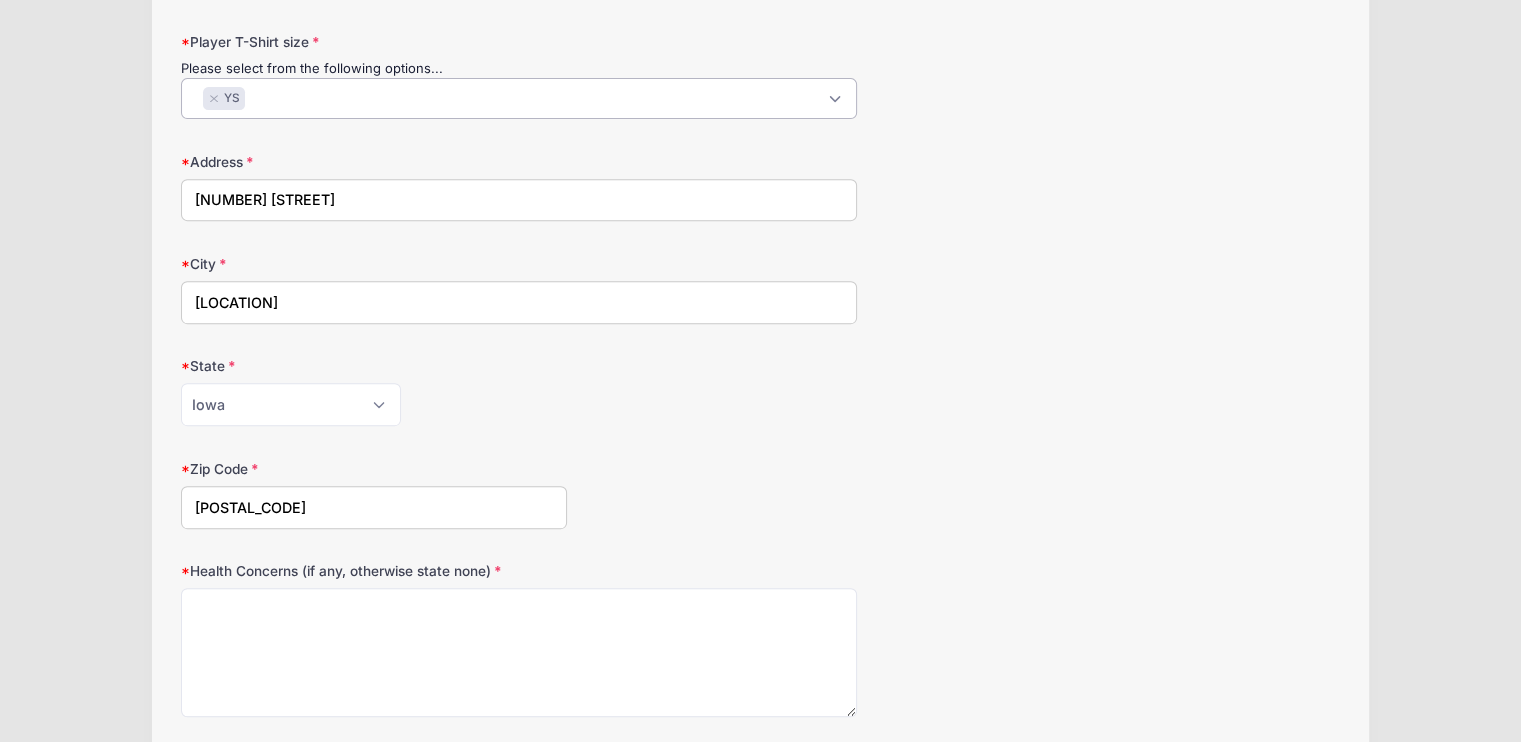 scroll, scrollTop: 1005, scrollLeft: 0, axis: vertical 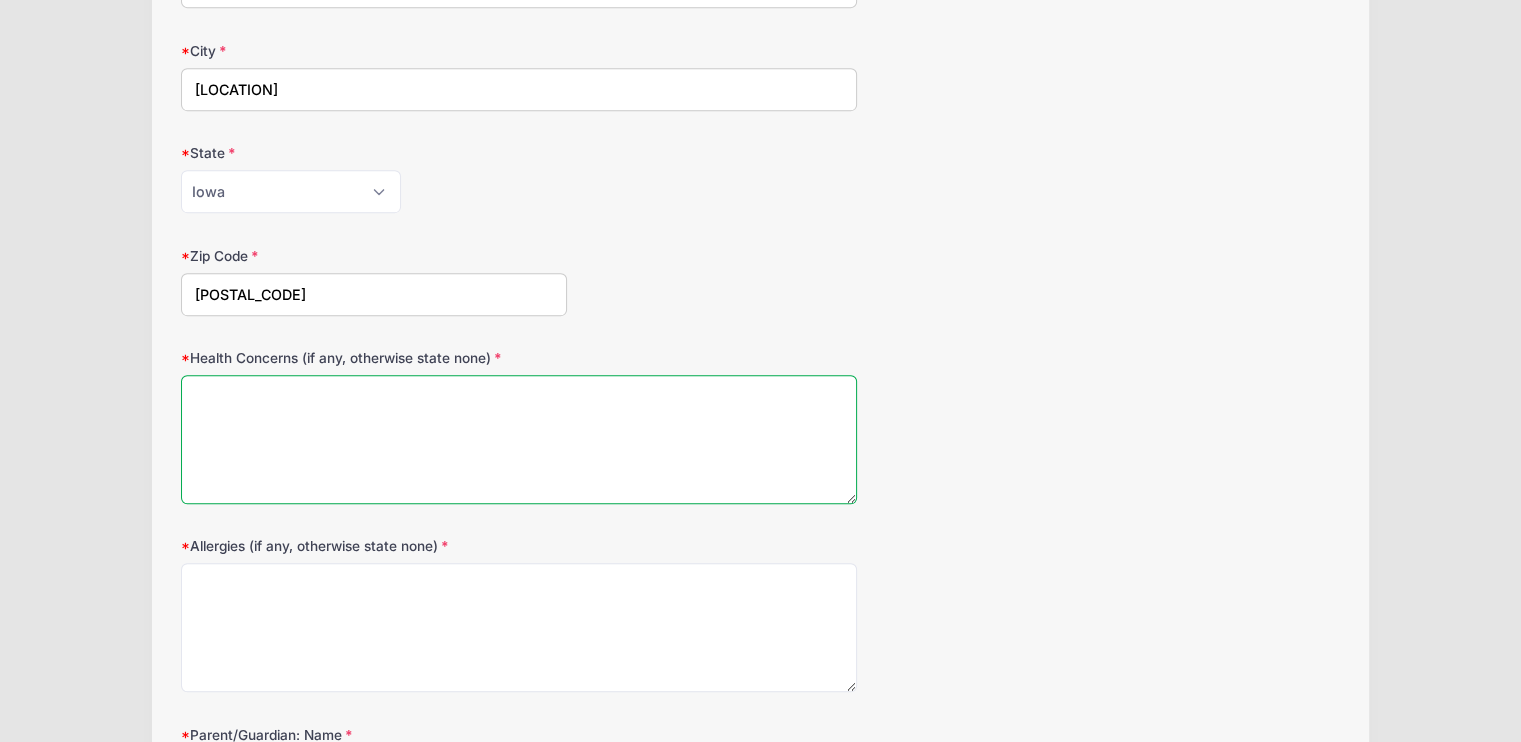 click on "Health Concerns (if any, otherwise state none)" at bounding box center (519, 439) 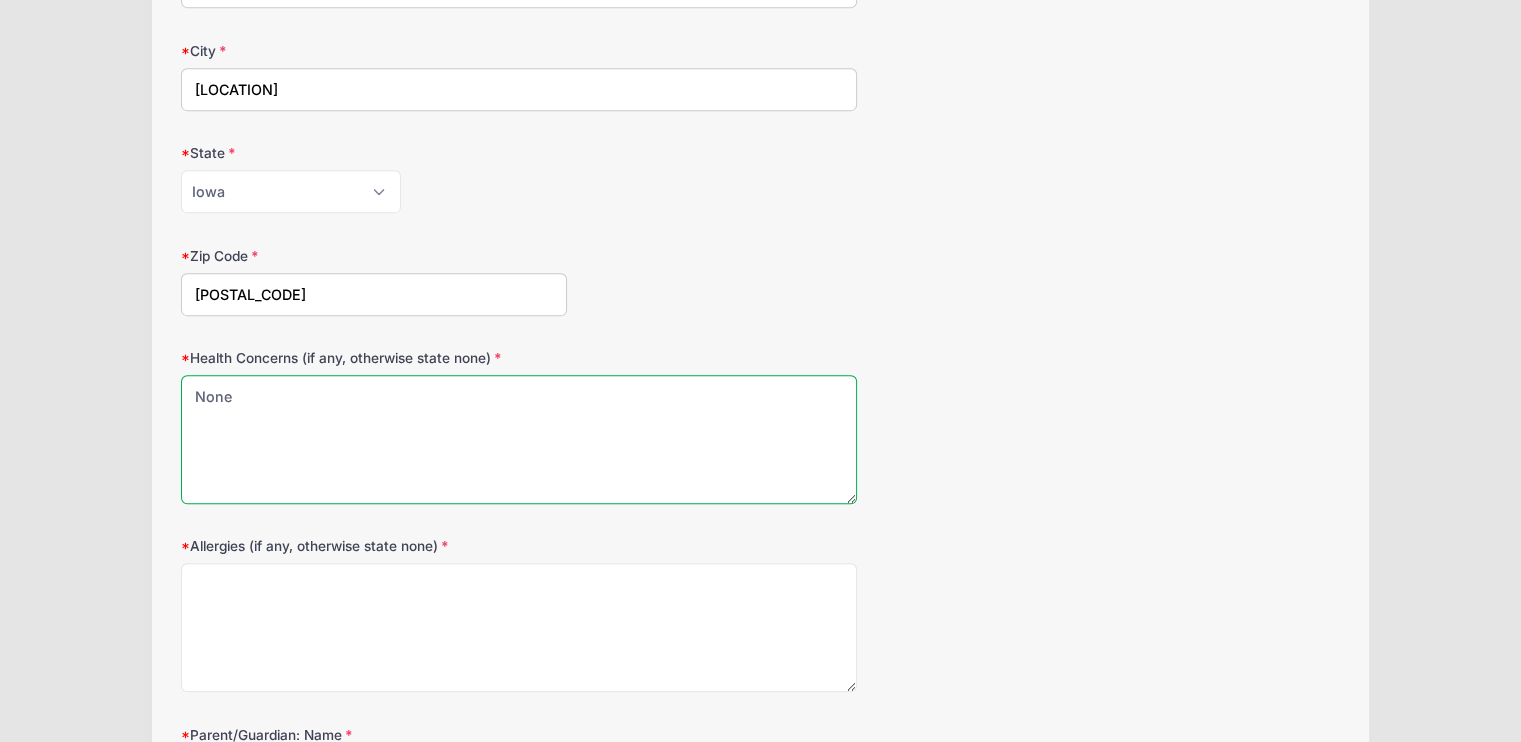 type on "None" 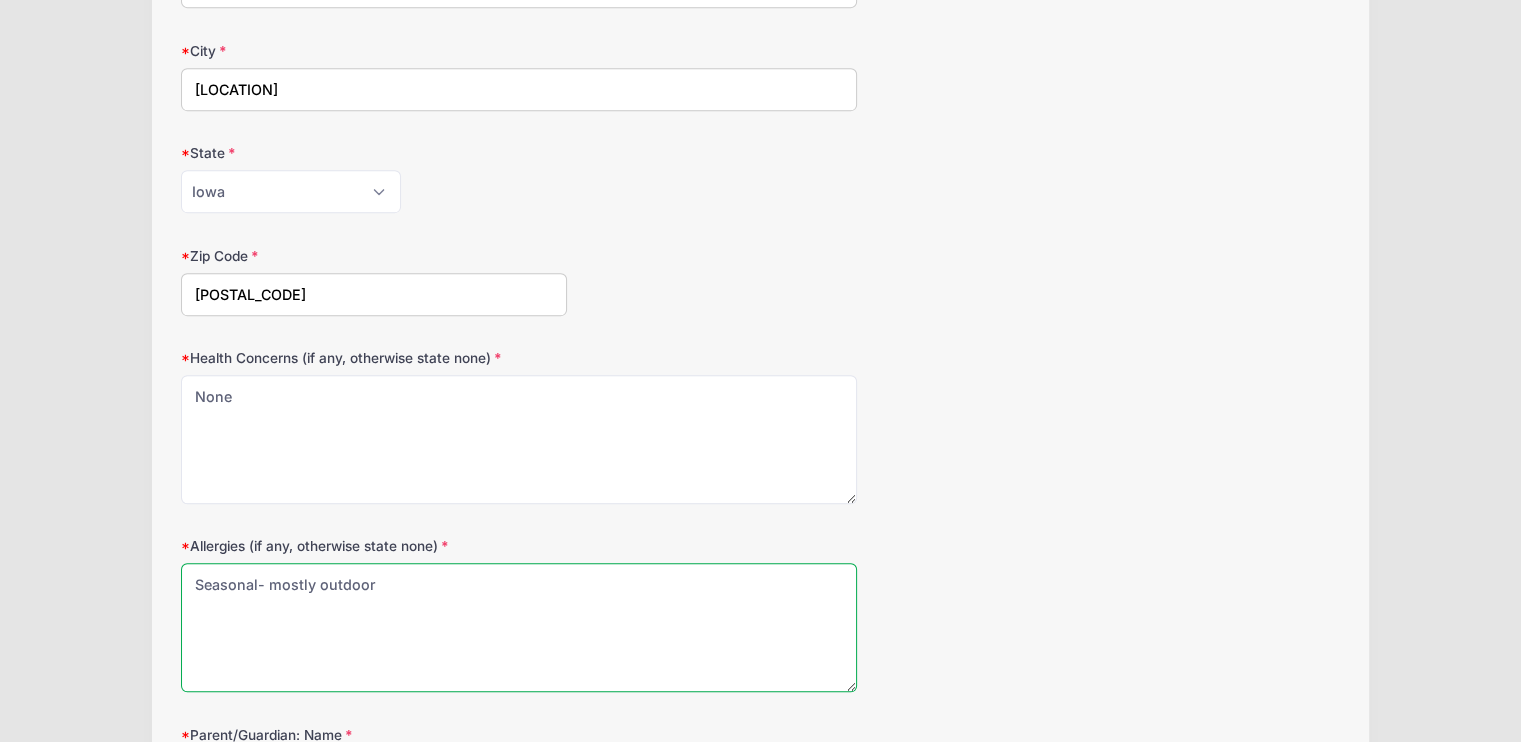 type on "Seasonal- mostly outdoor" 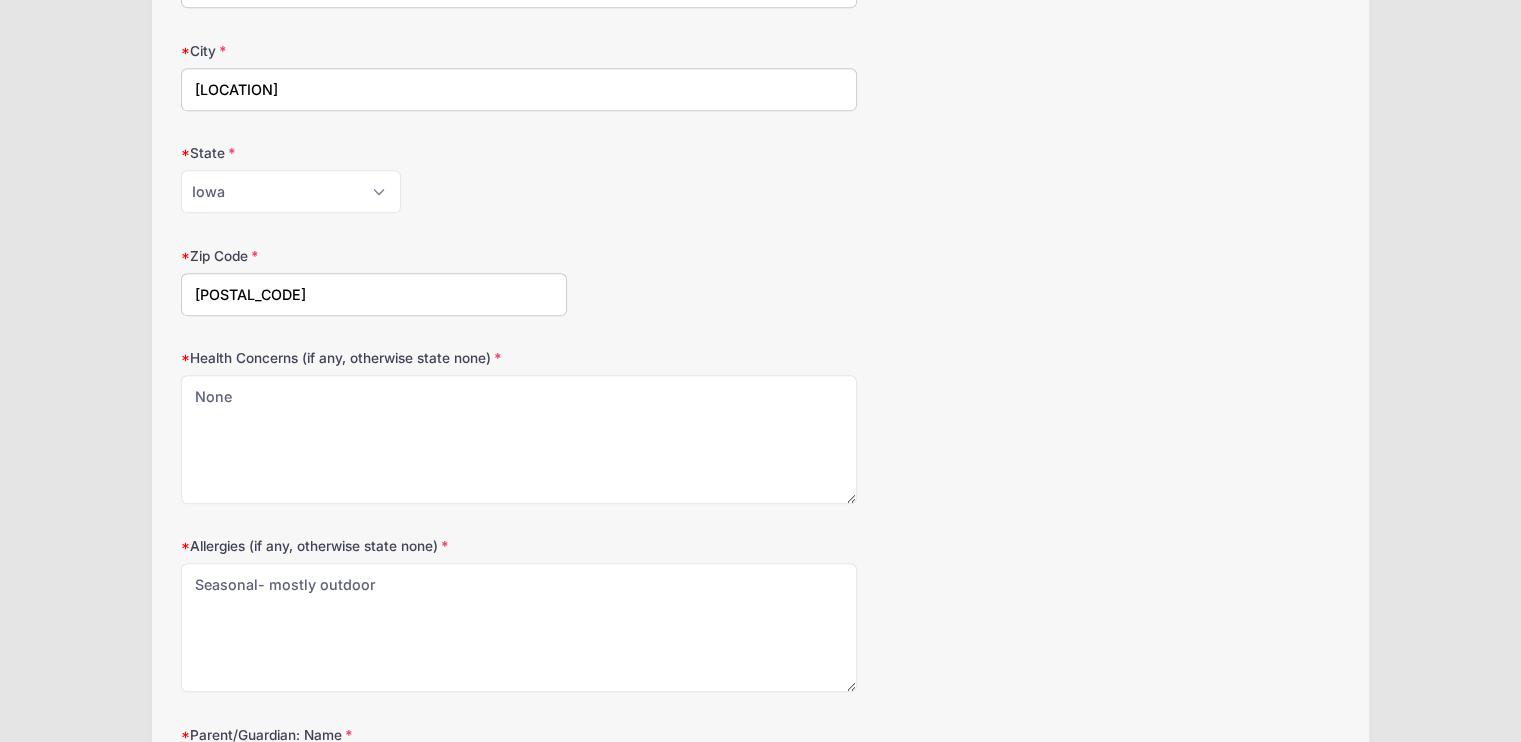 scroll, scrollTop: 1401, scrollLeft: 0, axis: vertical 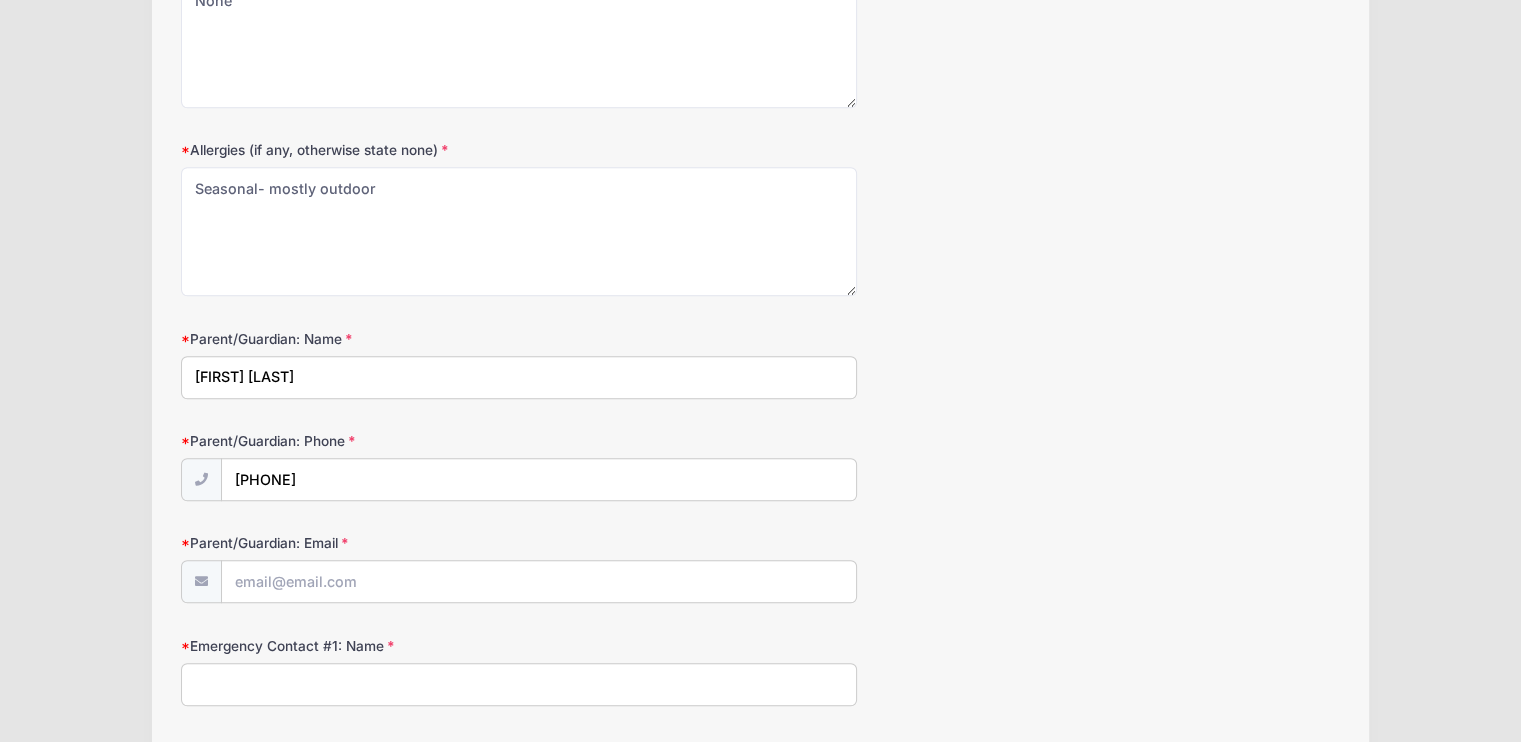 type on "[FIRST] [LAST]" 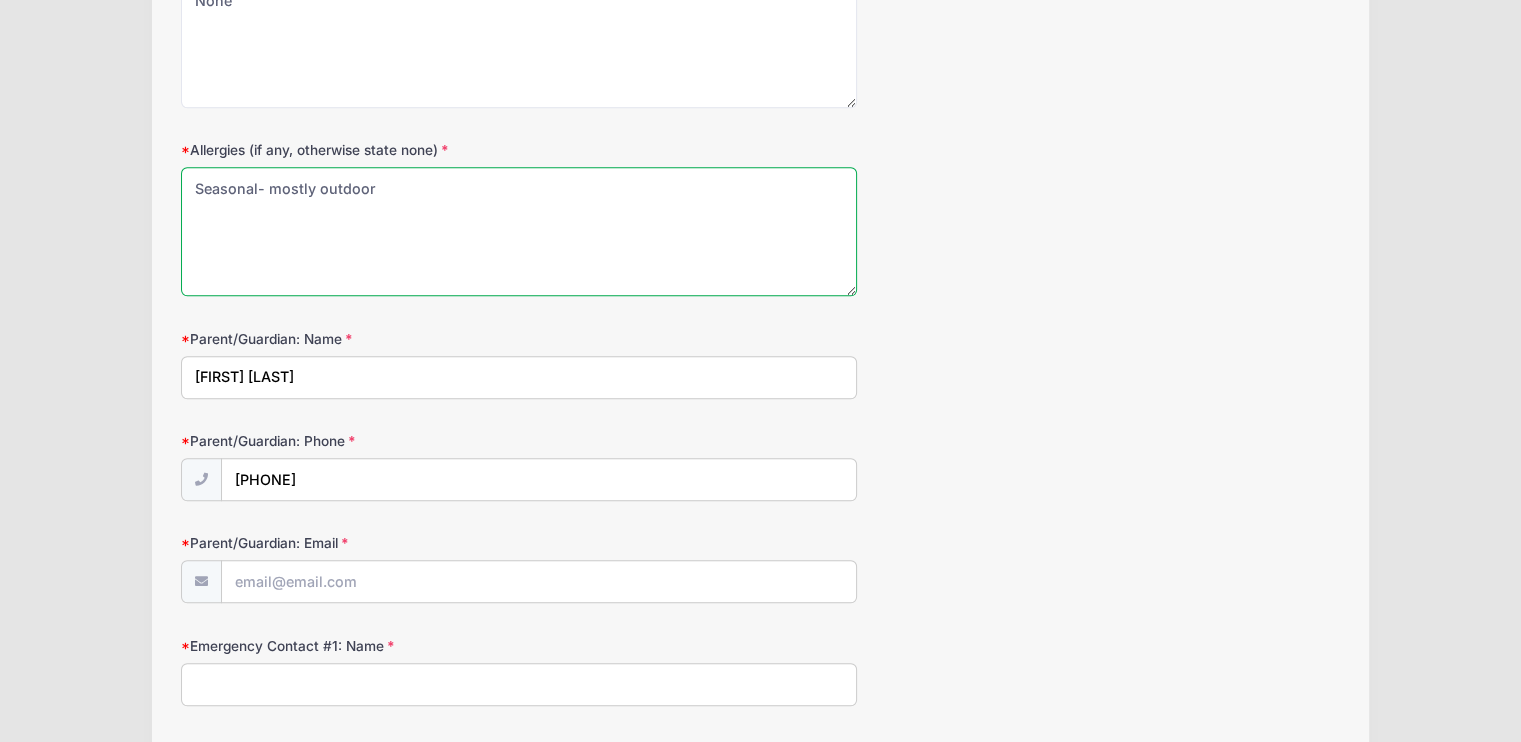 click on "Seasonal- mostly outdoor" at bounding box center [519, 231] 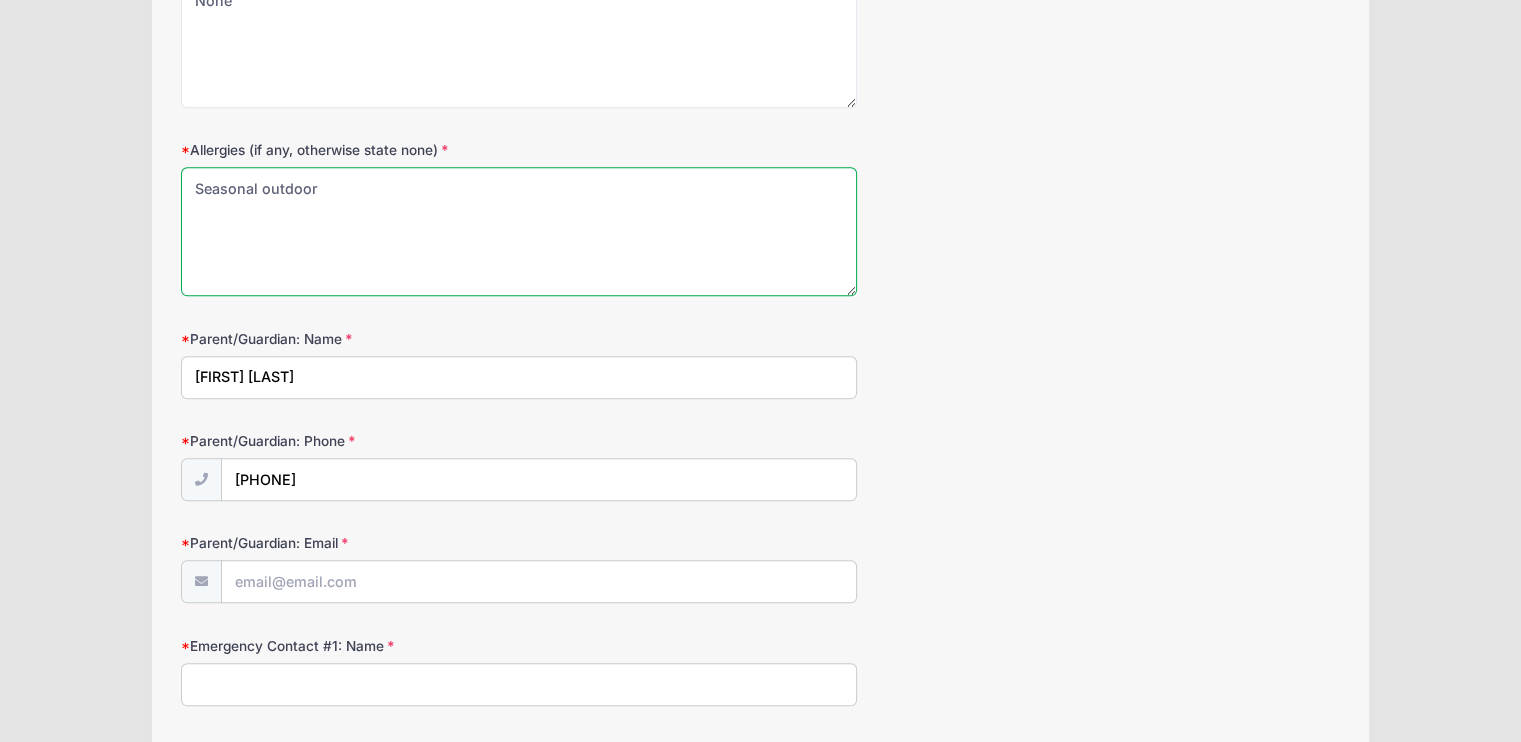 type on "Seasonal outdoor" 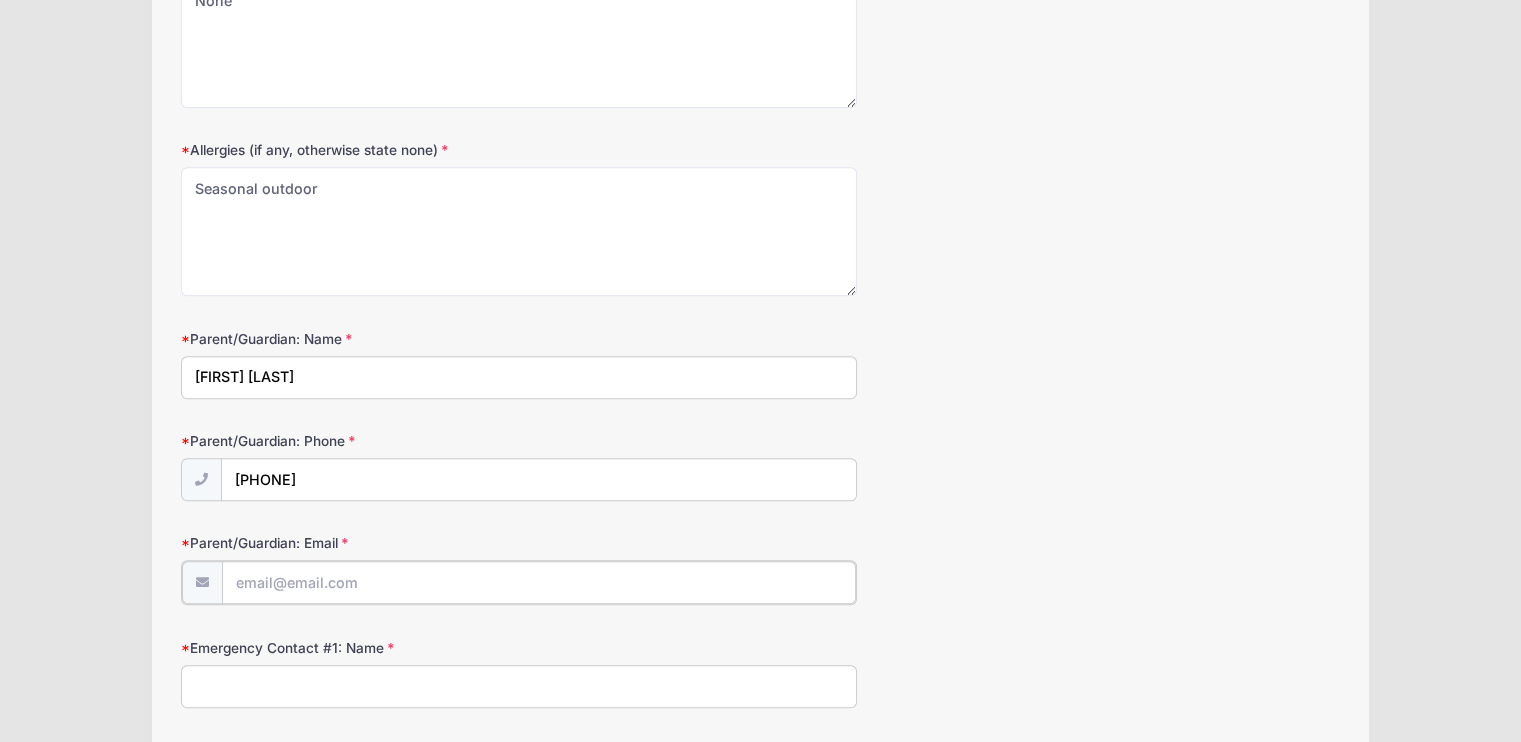 click on "Parent/Guardian: Email" at bounding box center (539, 582) 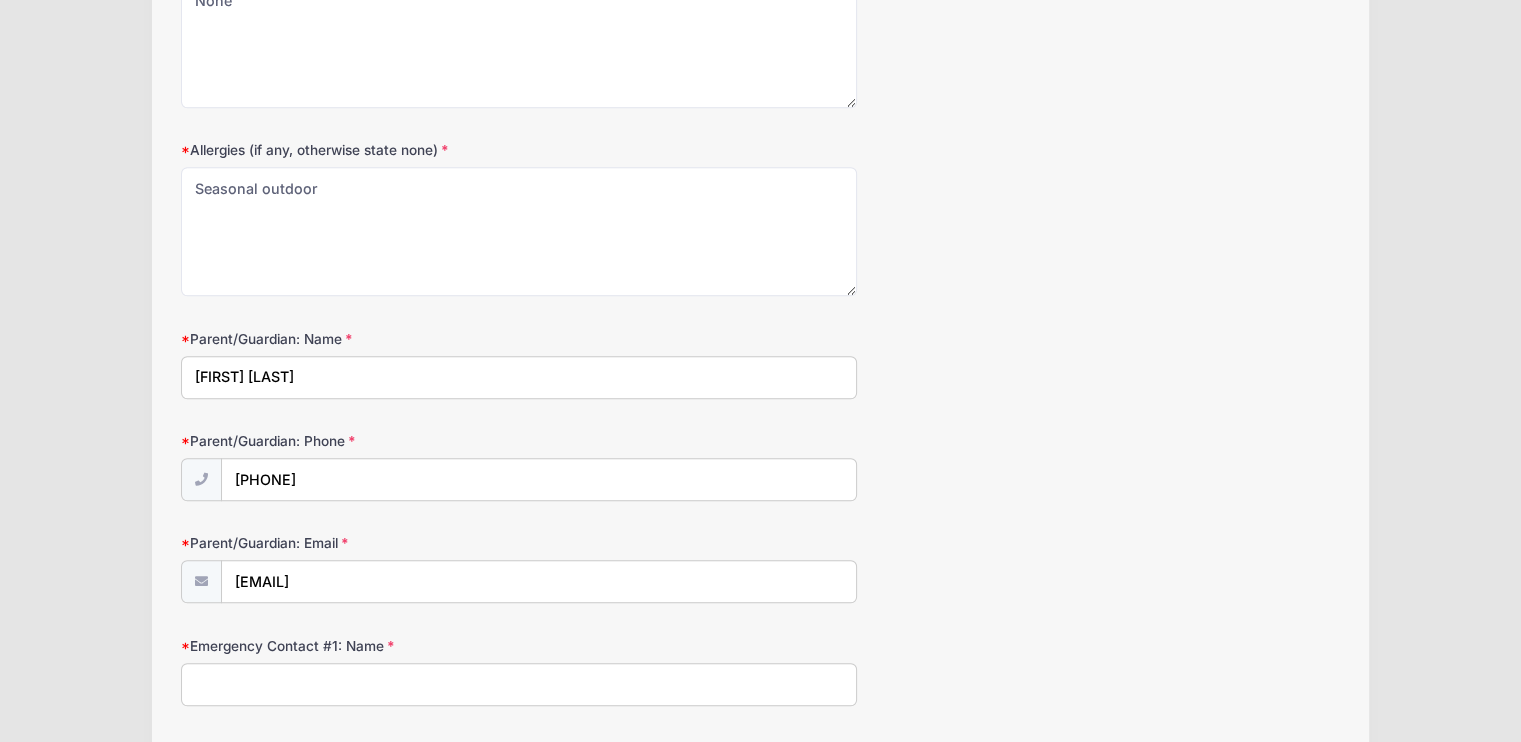 type on "[PHONE]" 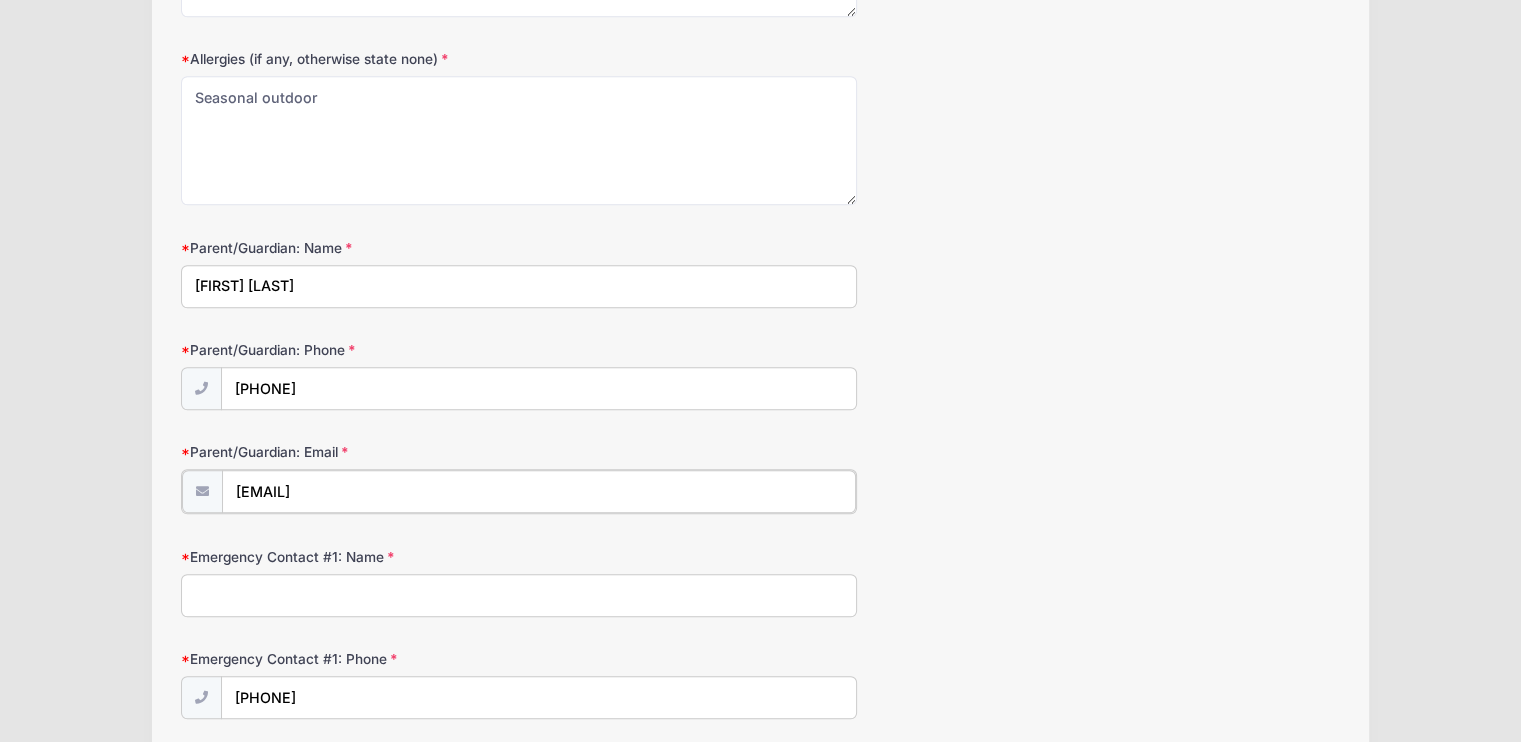 scroll, scrollTop: 1801, scrollLeft: 0, axis: vertical 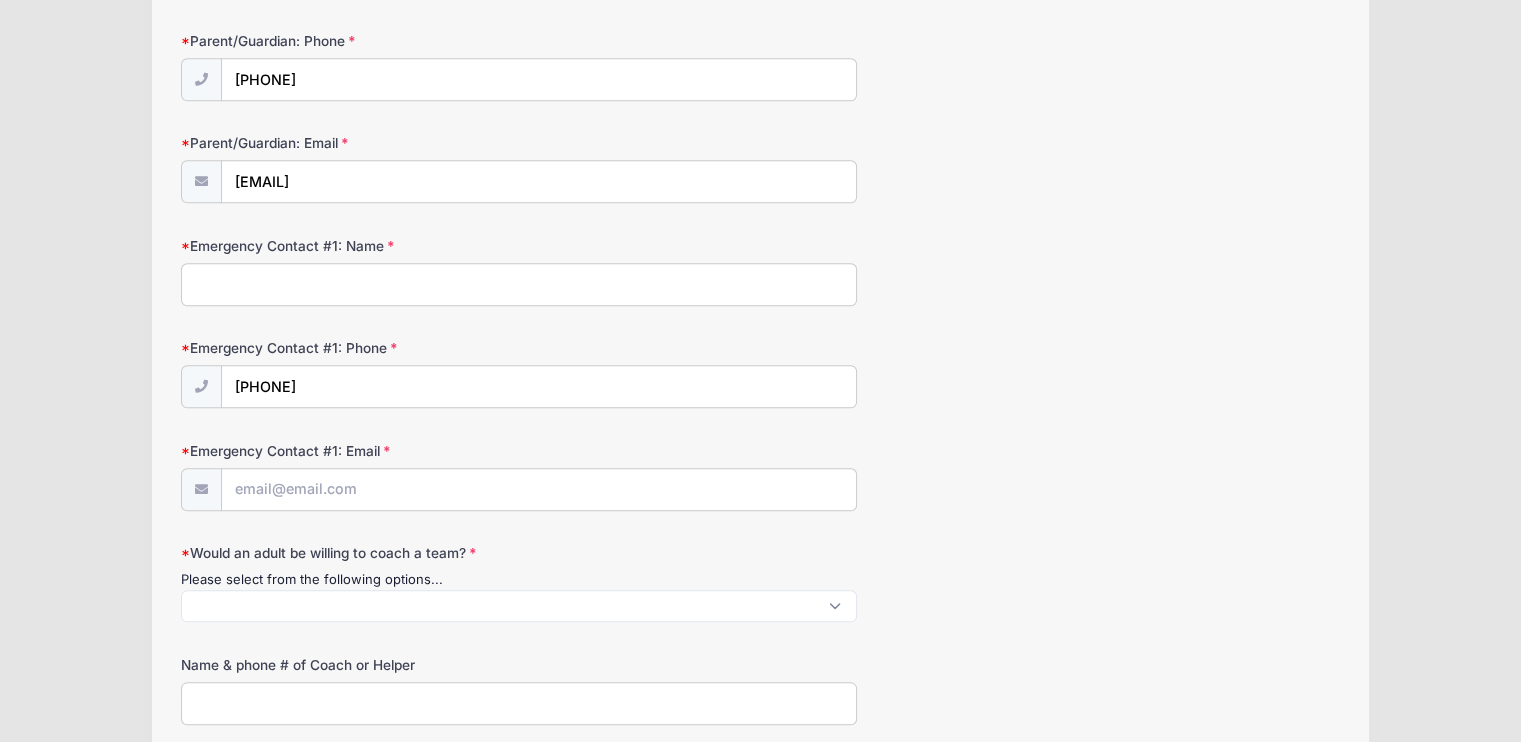 click on "Emergency Contact #1: Name" at bounding box center (519, 284) 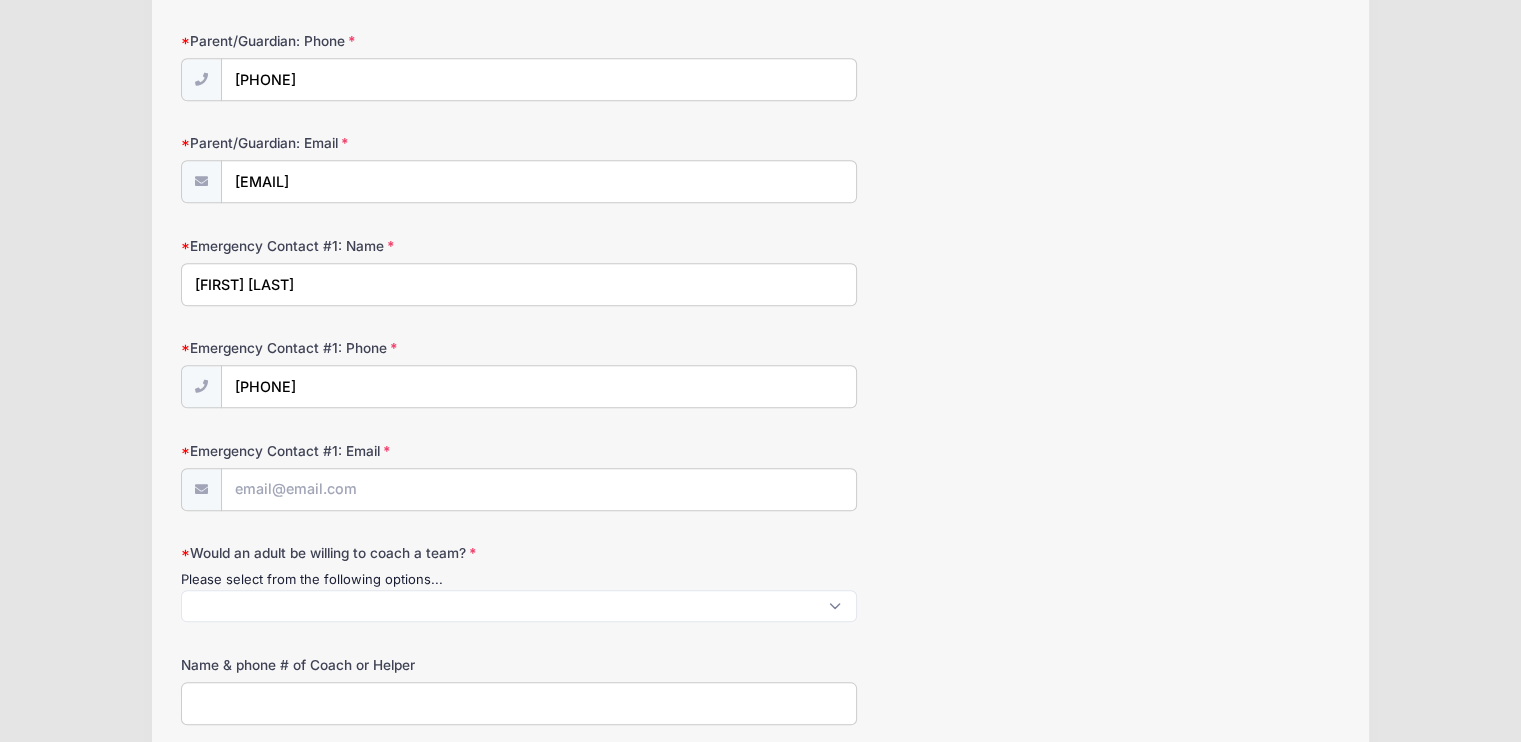 type on "[FIRST] [LAST]" 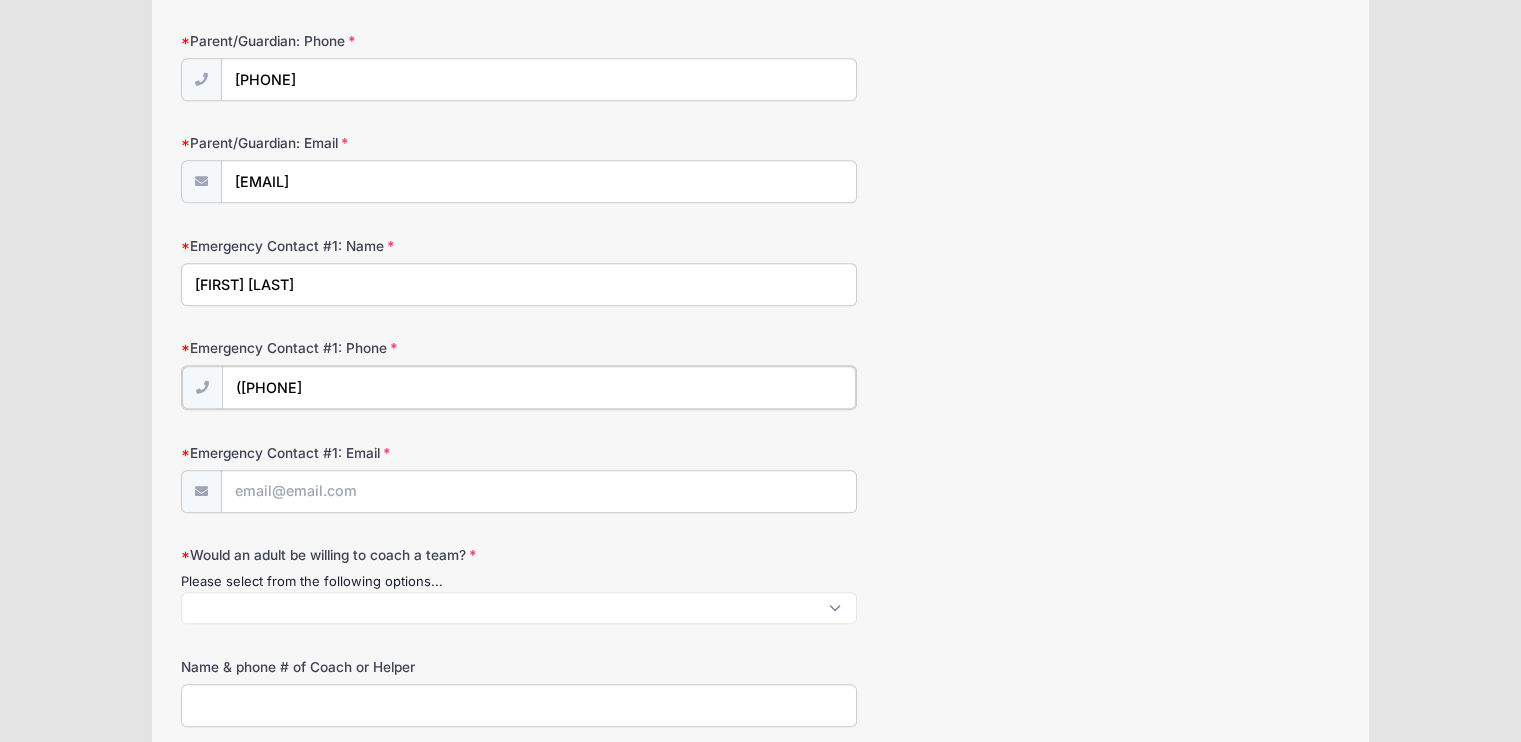 type on "([PHONE]" 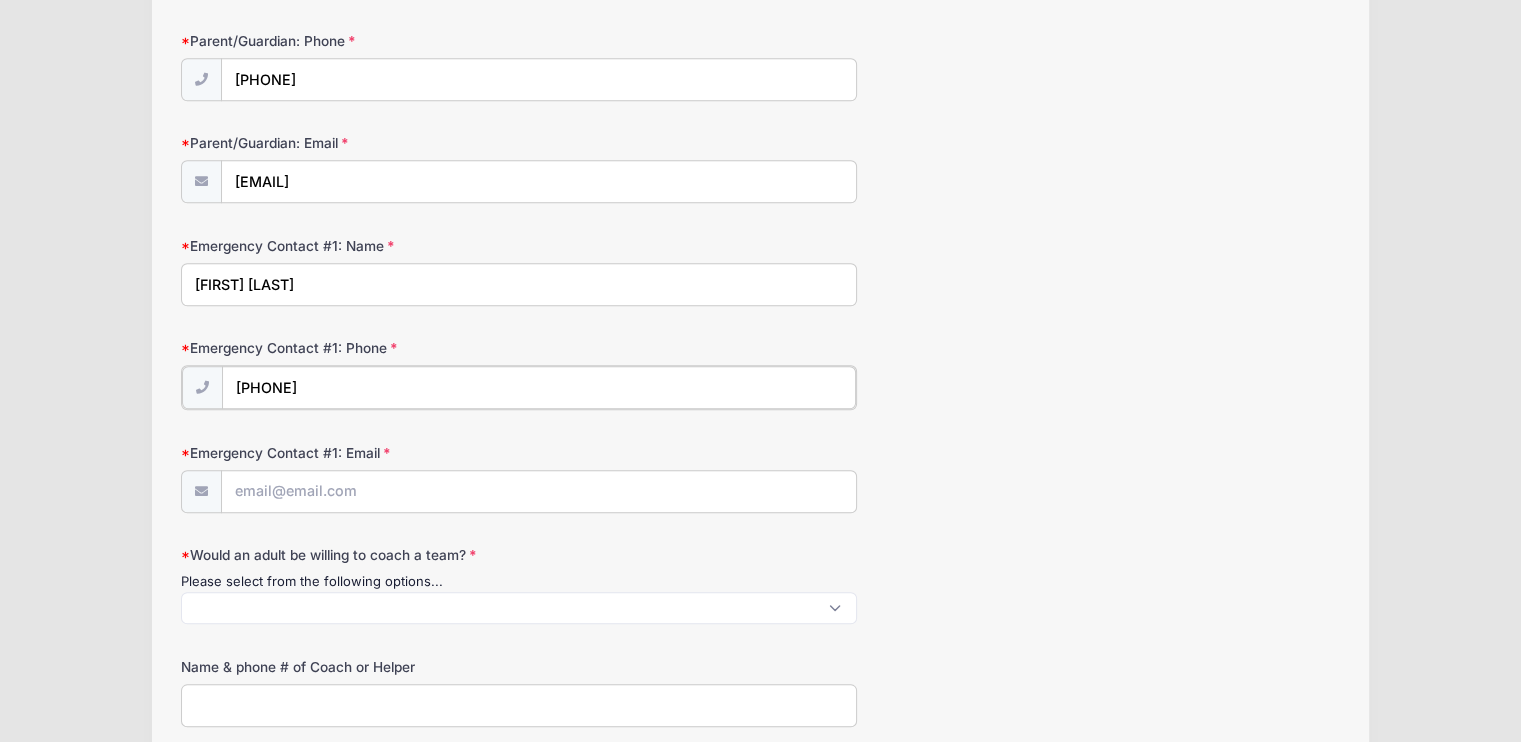 type on "[PHONE]" 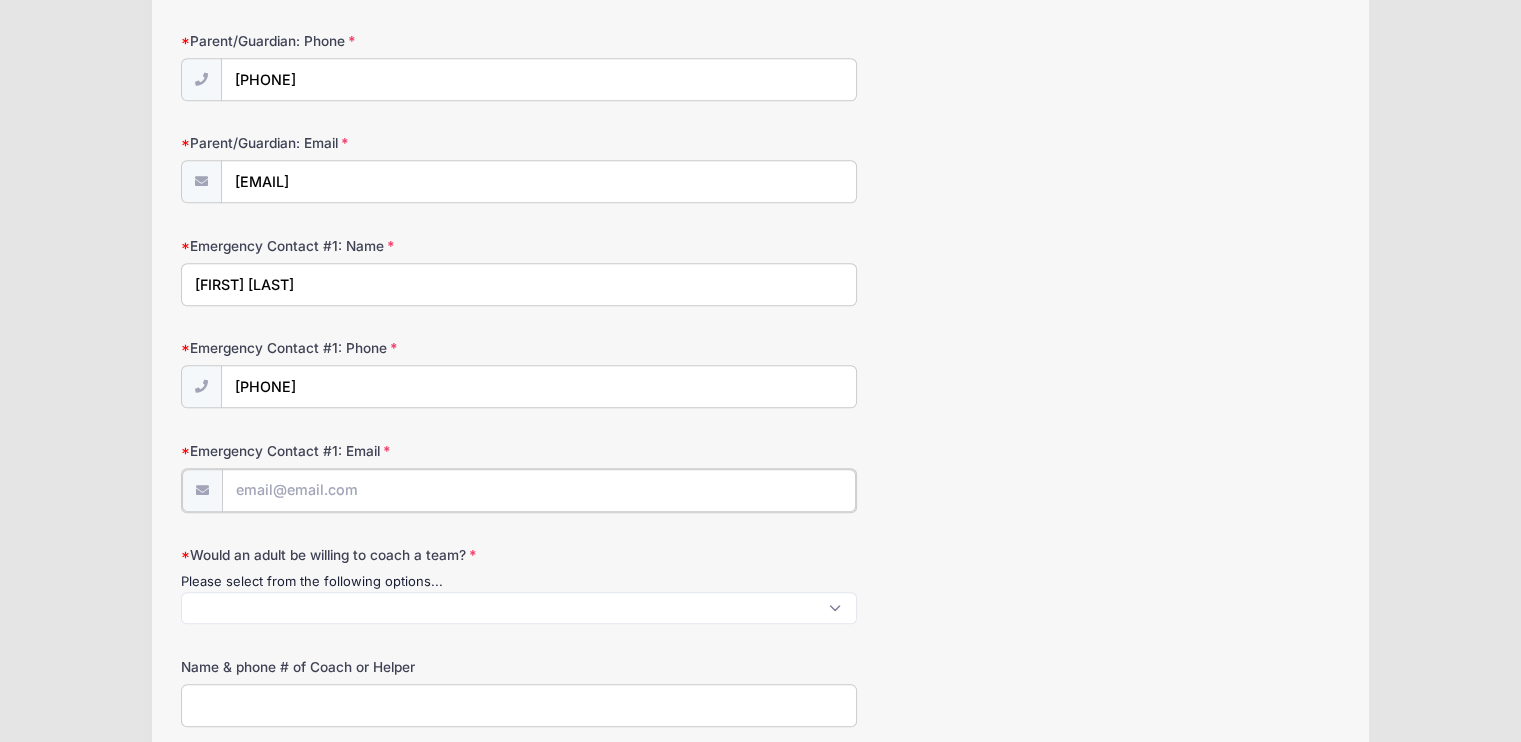 click on "Emergency Contact #1: Email" at bounding box center [539, 490] 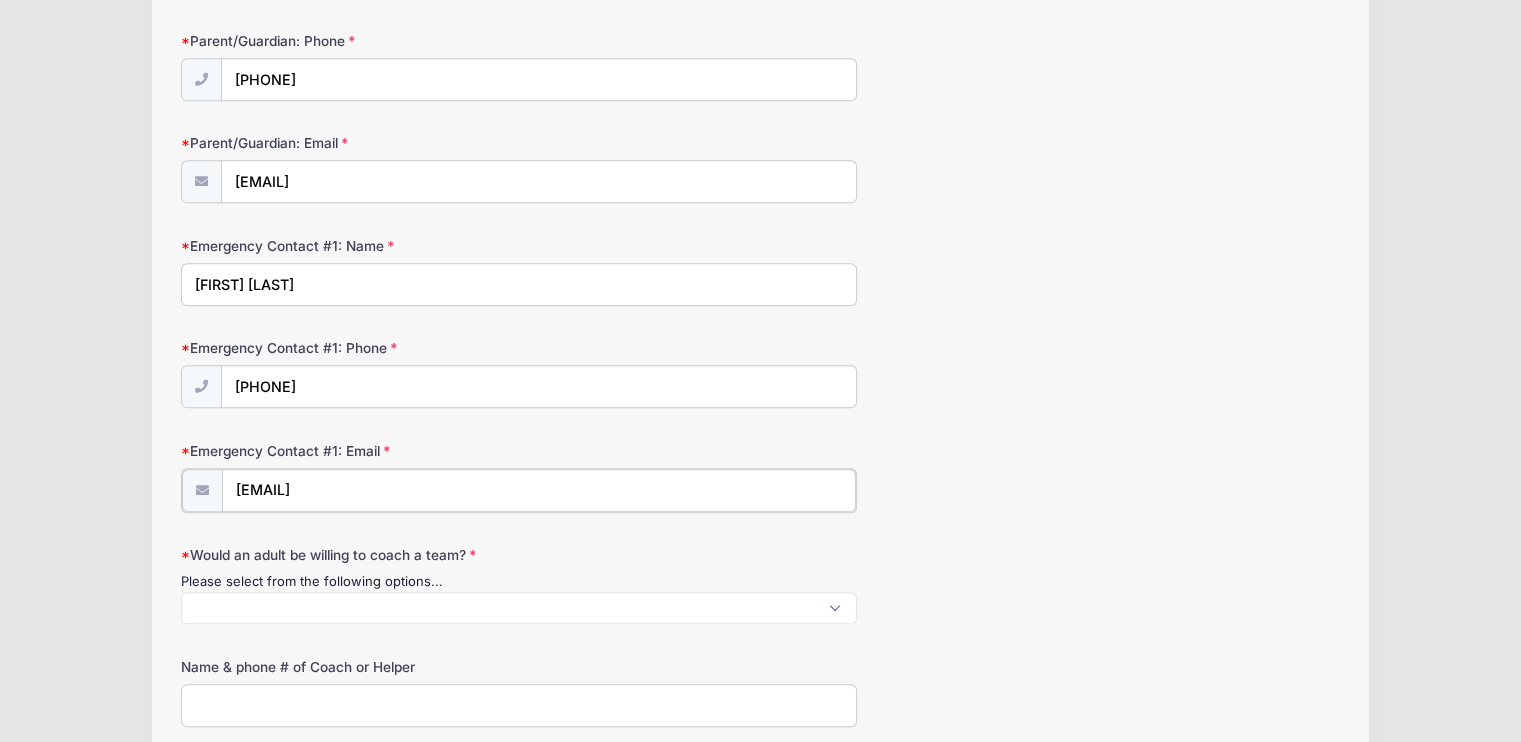 type on "[EMAIL]" 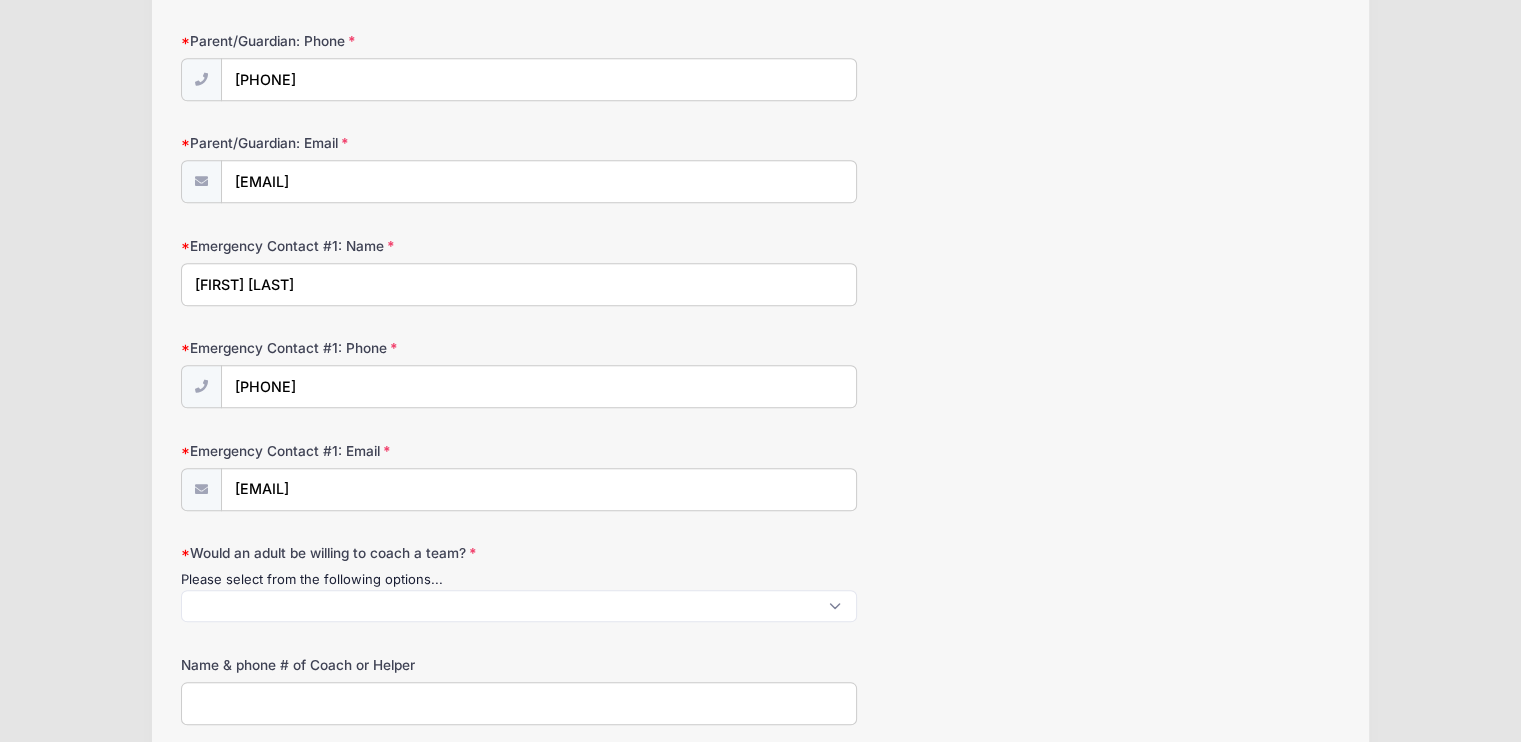 scroll, scrollTop: 1, scrollLeft: 0, axis: vertical 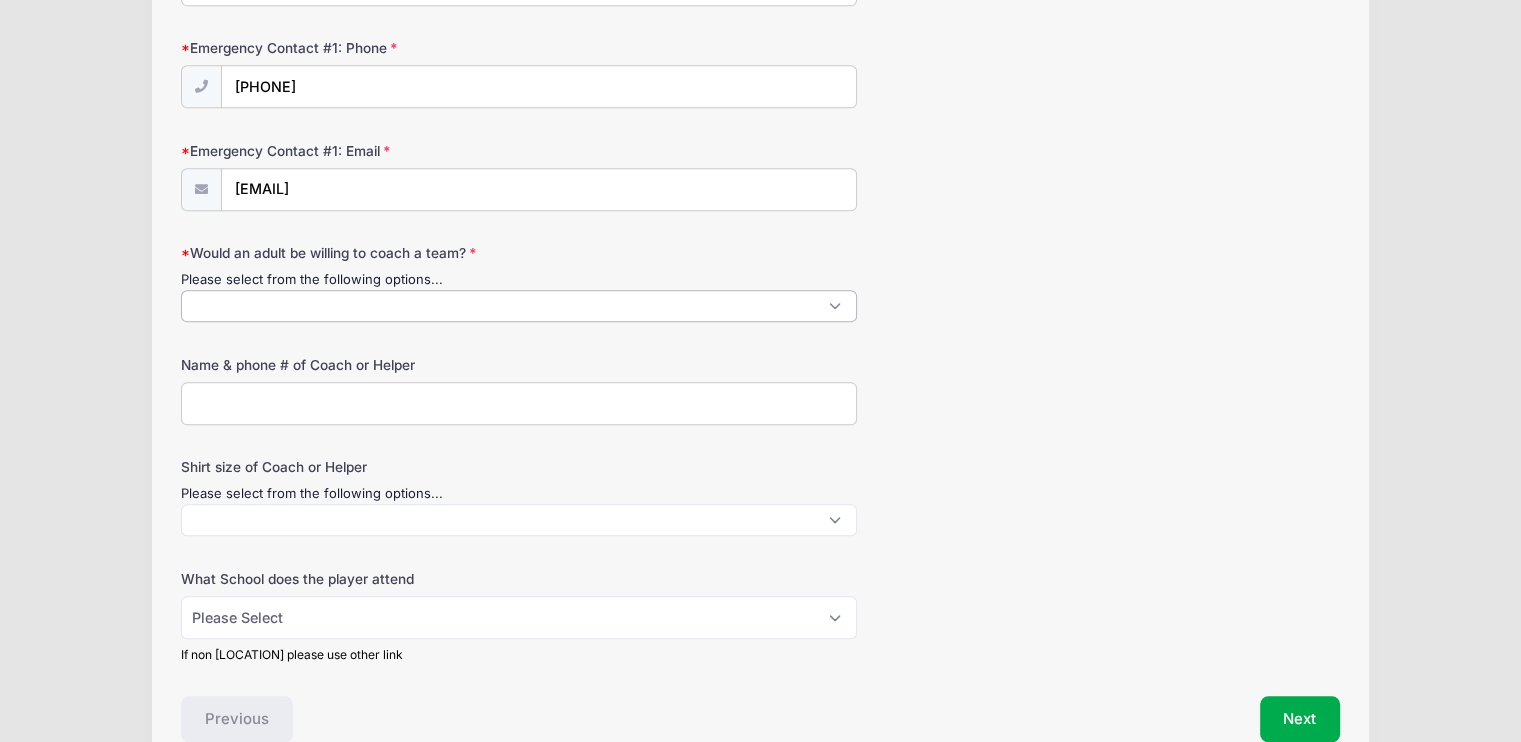 click at bounding box center [519, 306] 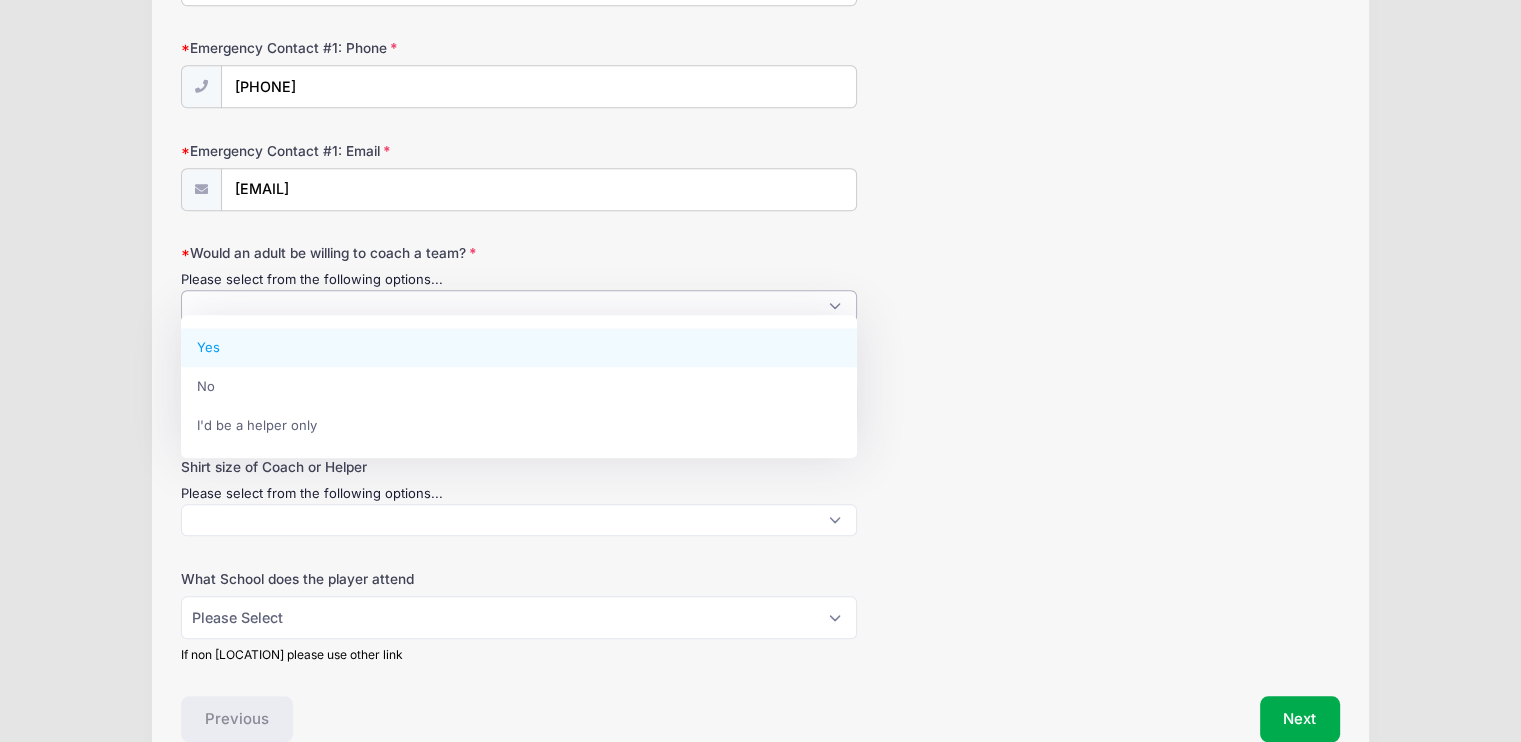 click on "[EMAIL] # NN" at bounding box center [760, -583] 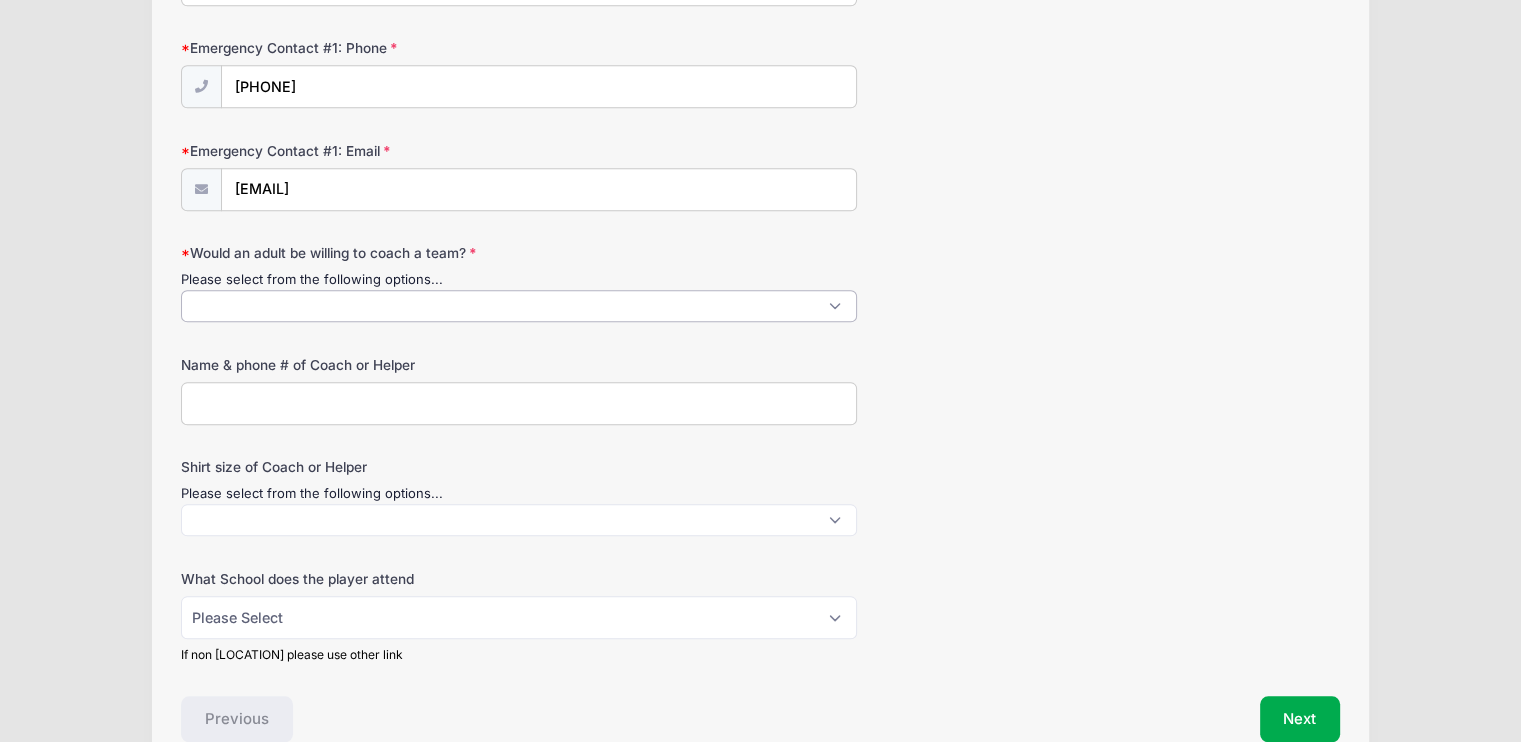 click at bounding box center [519, 306] 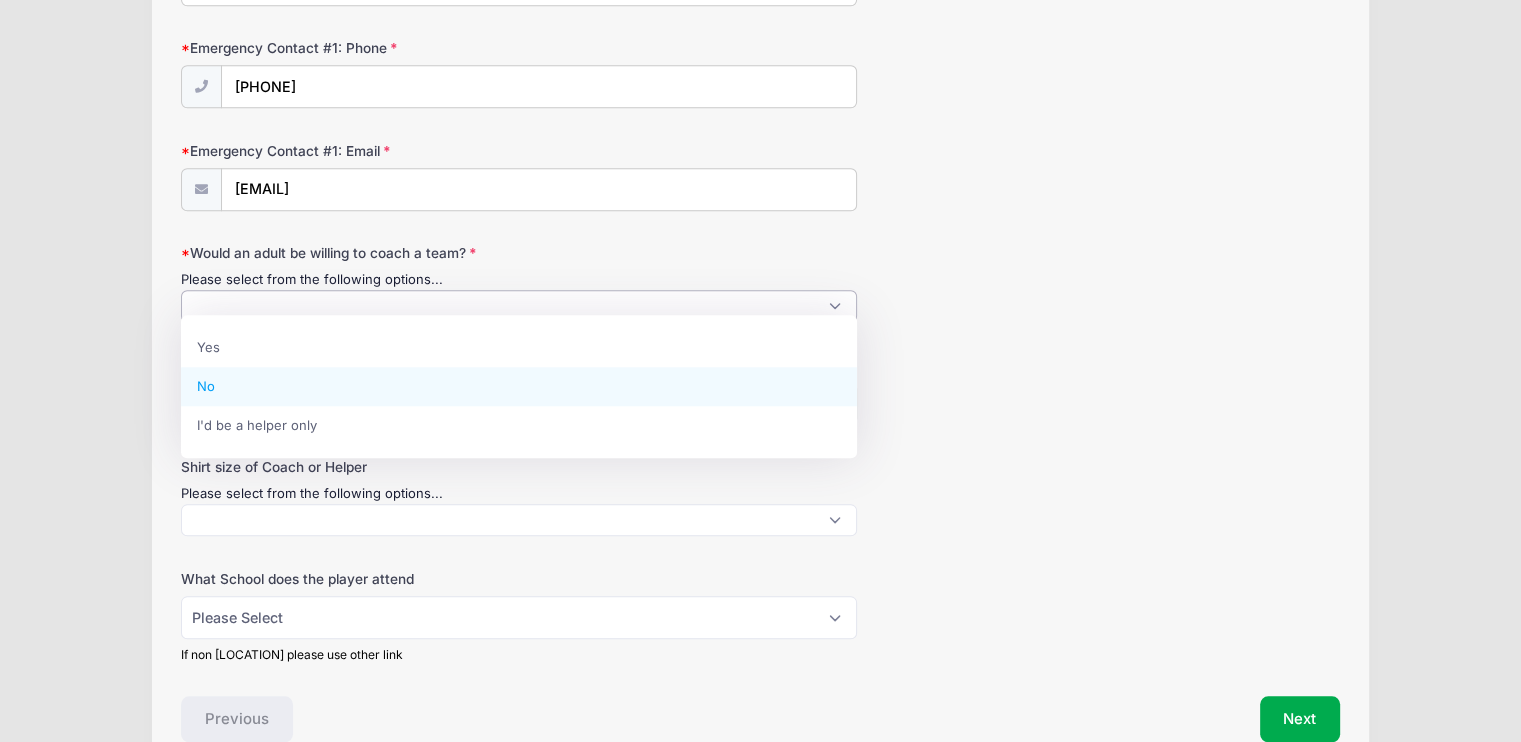 select on "No" 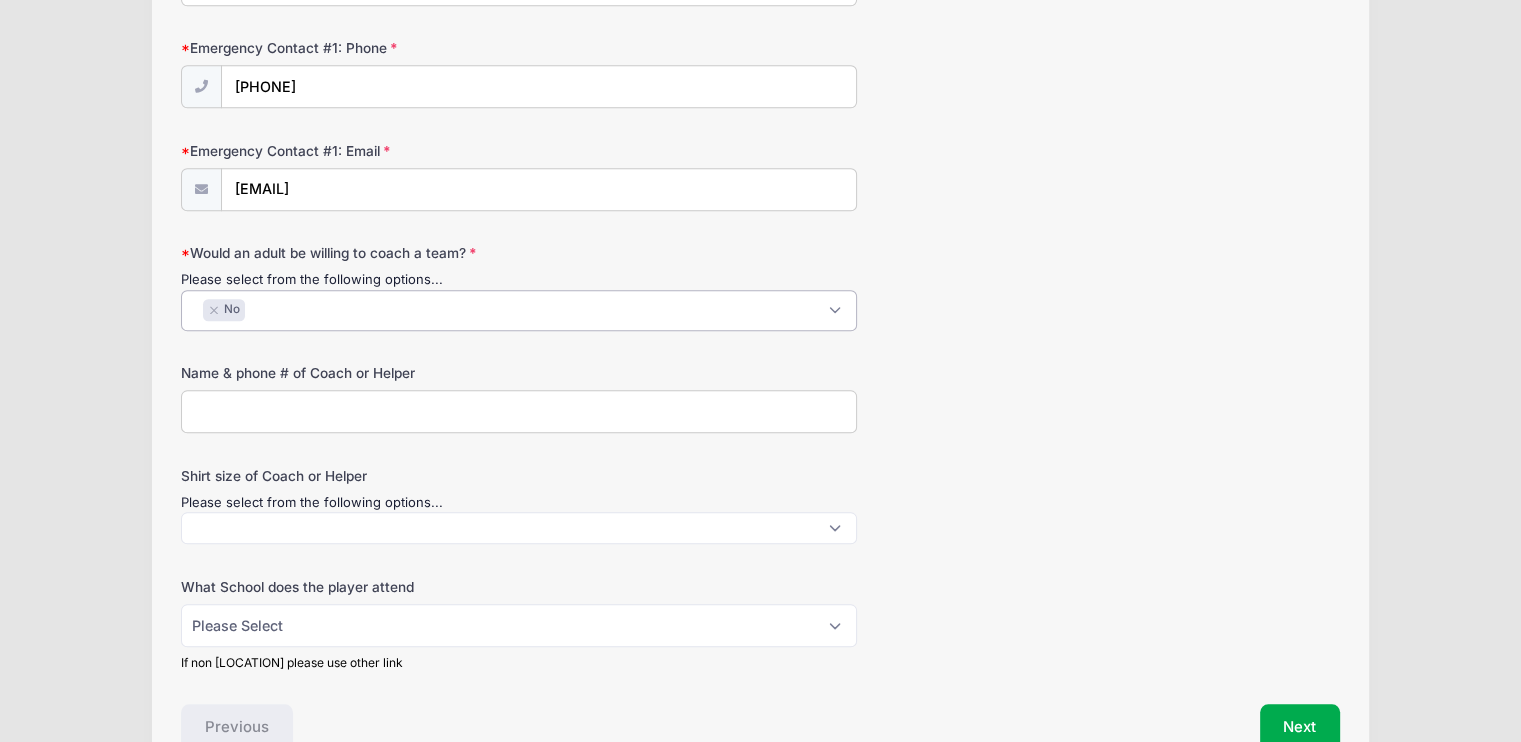 scroll, scrollTop: 17, scrollLeft: 0, axis: vertical 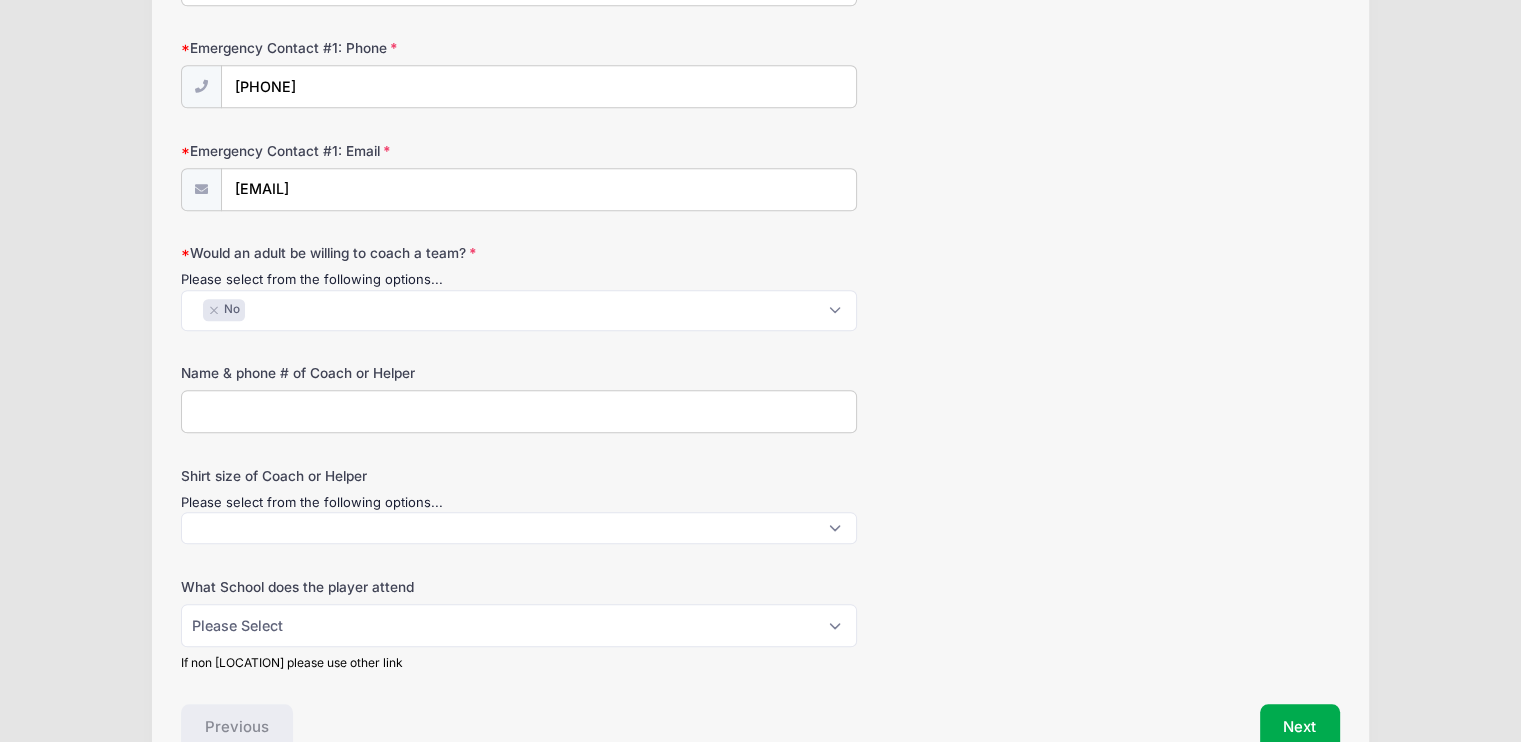 click on "[EMAIL] # NN" at bounding box center [760, -578] 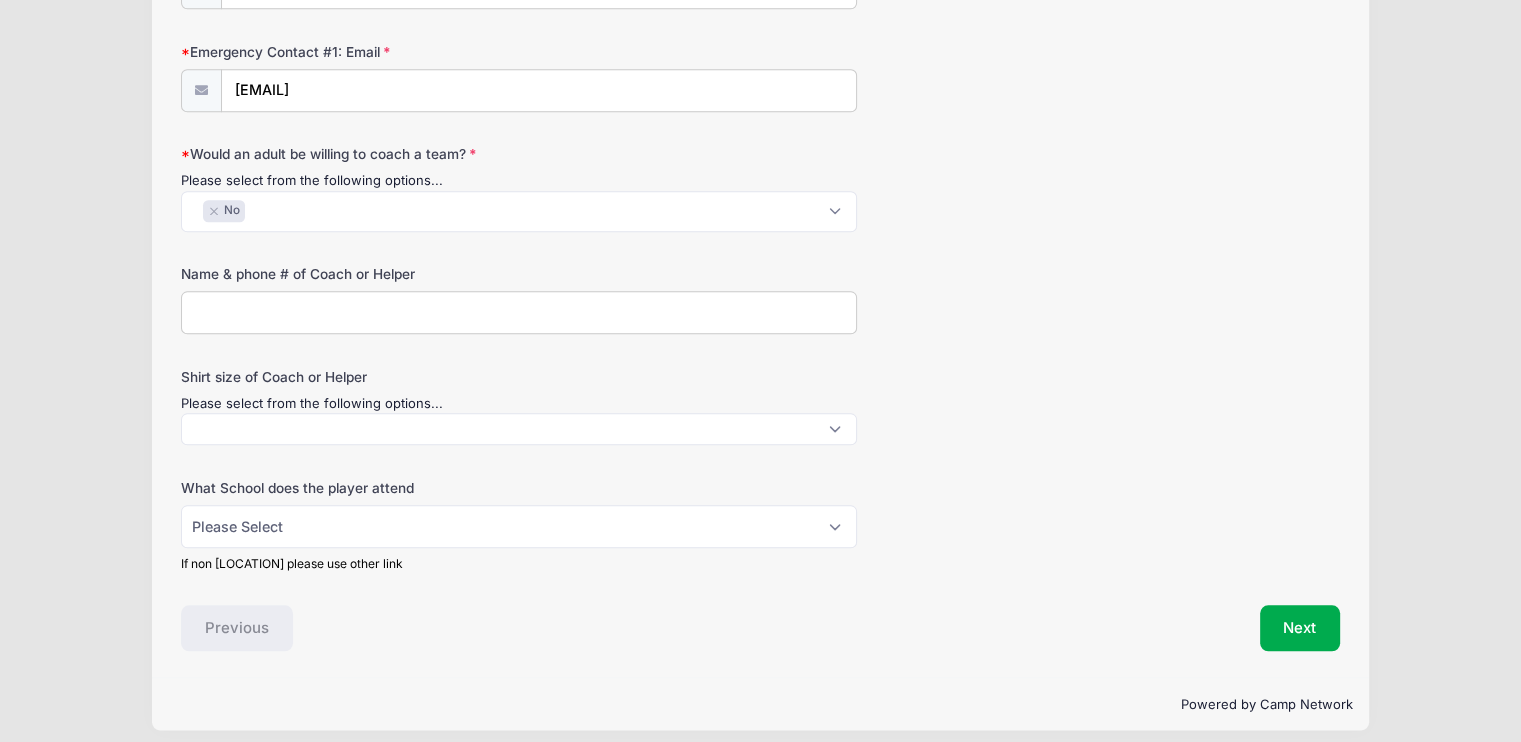 scroll, scrollTop: 2204, scrollLeft: 0, axis: vertical 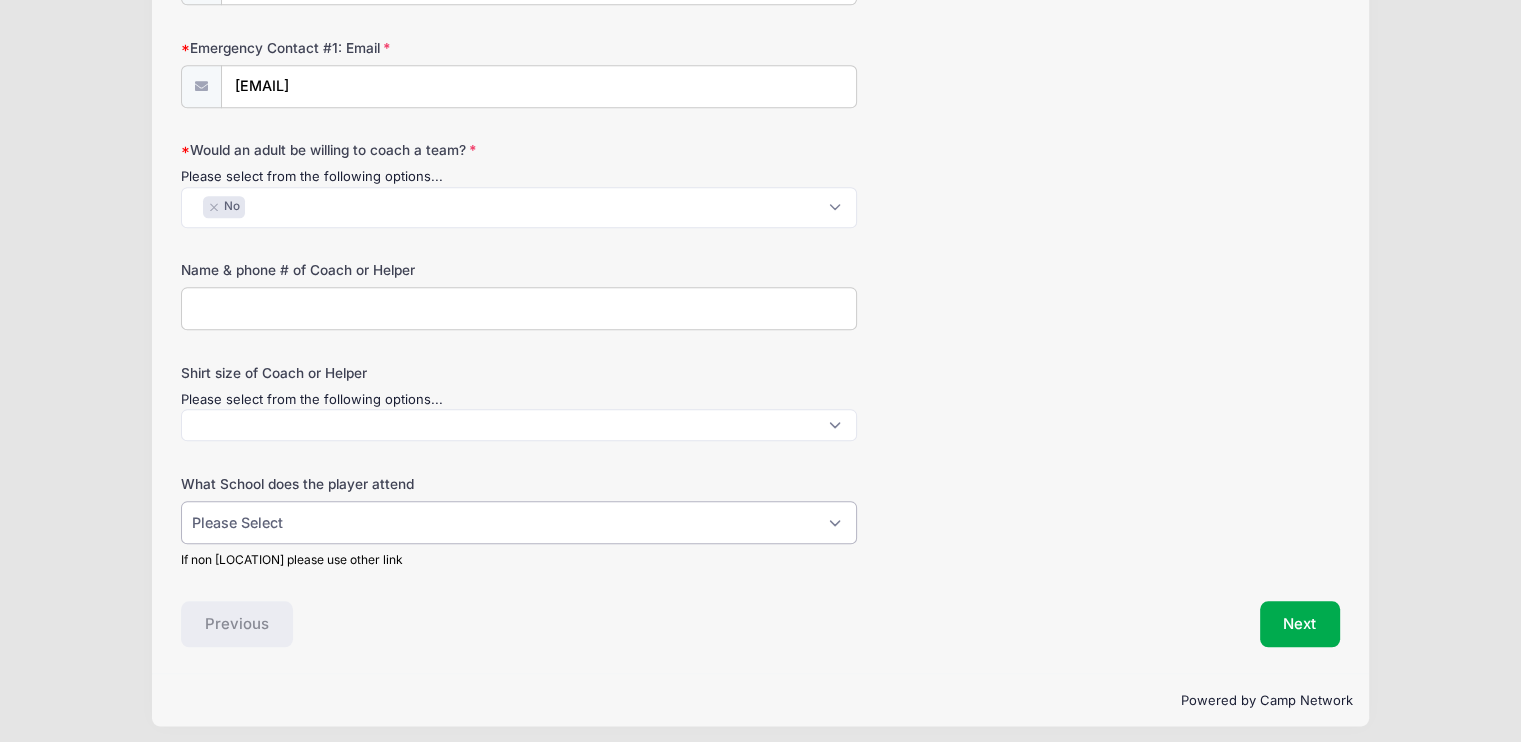 click on "Please Select [LOCATION]" at bounding box center [519, 522] 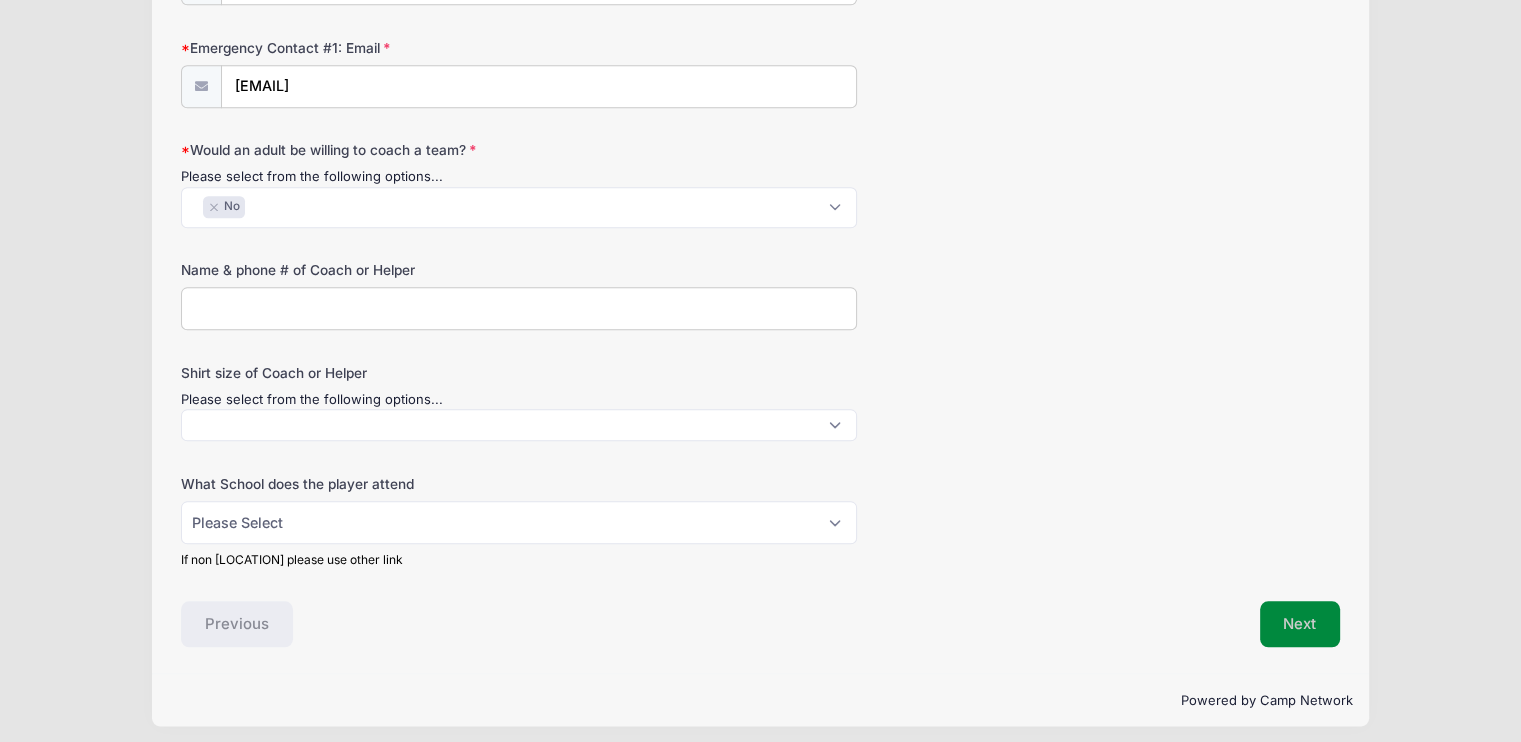 click on "Next" at bounding box center (1300, 624) 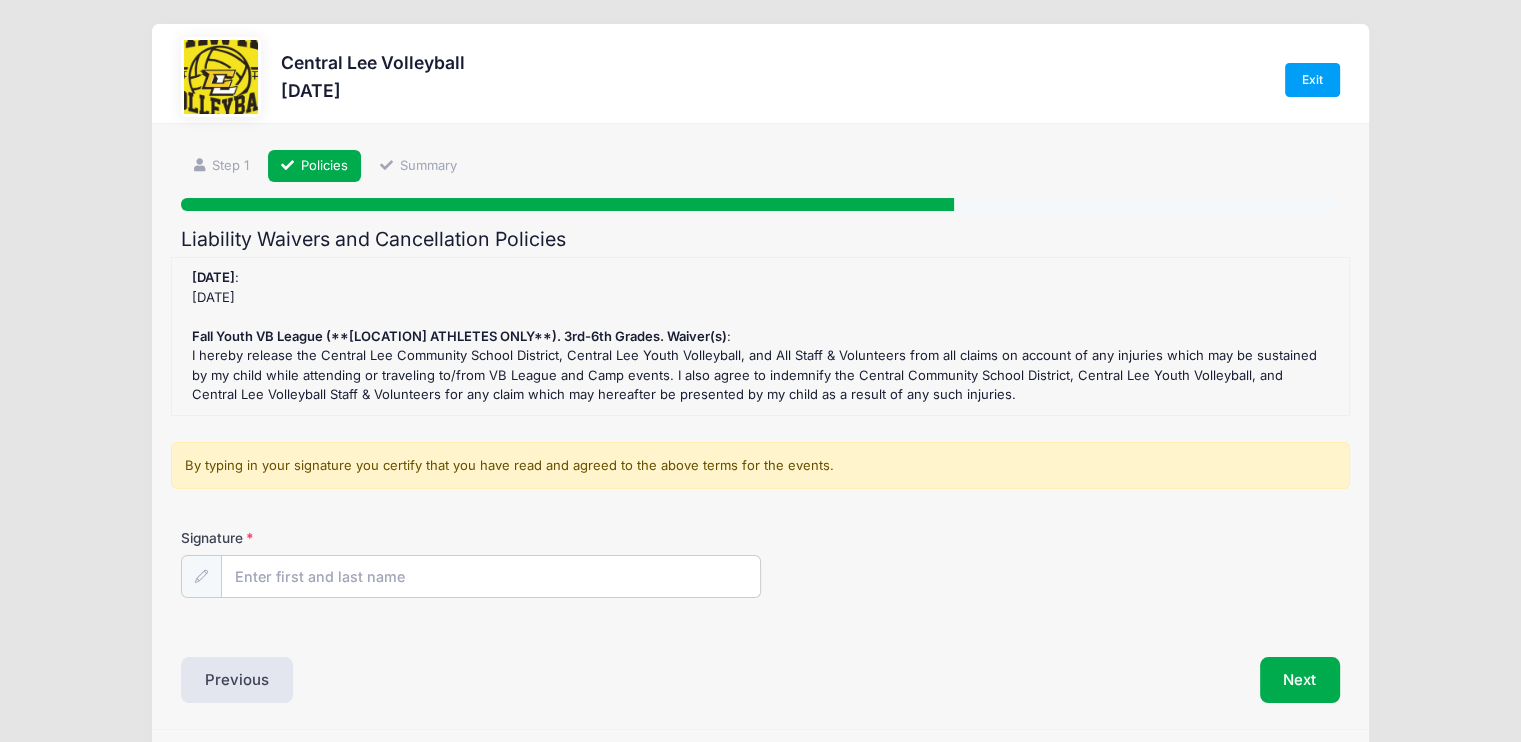 scroll, scrollTop: 0, scrollLeft: 0, axis: both 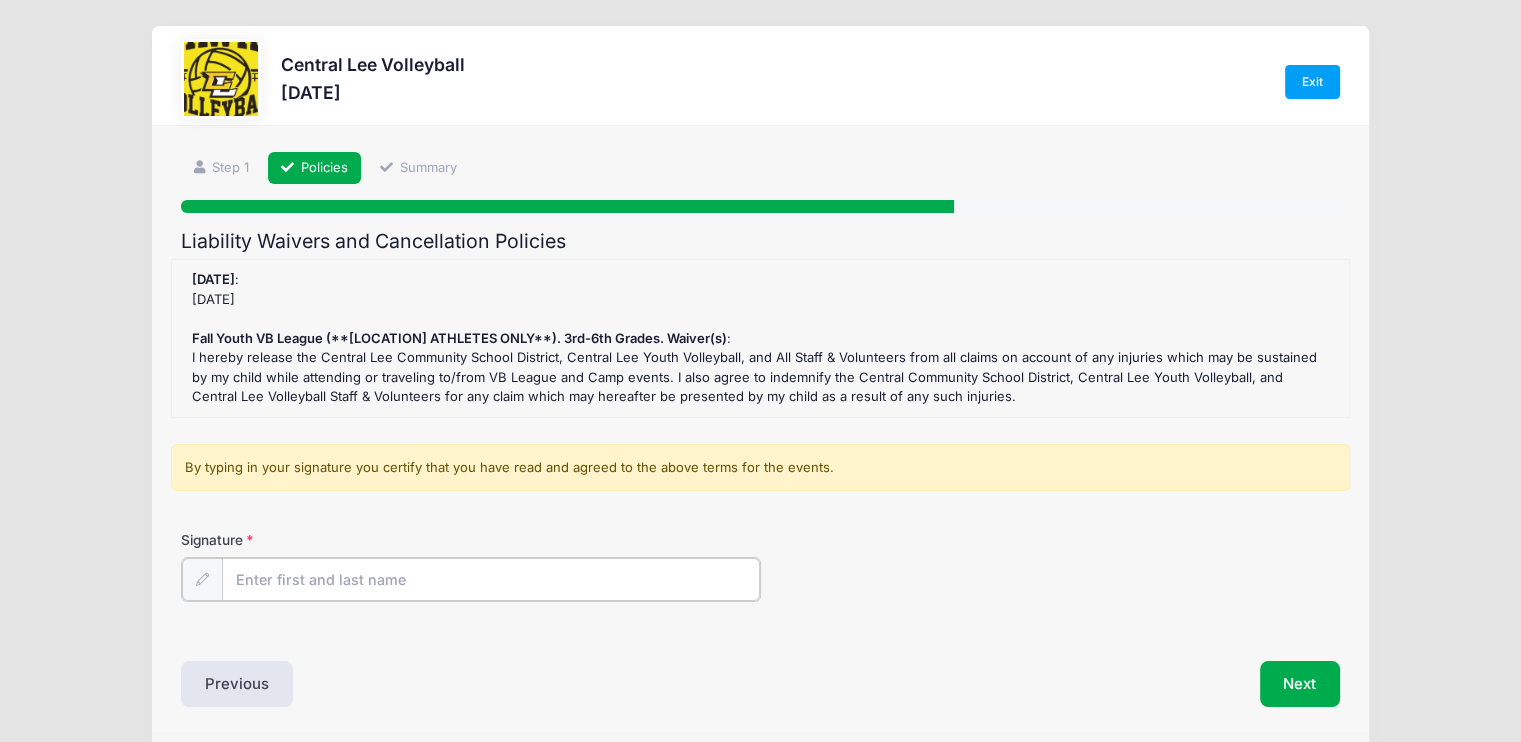 click on "Signature" at bounding box center [491, 579] 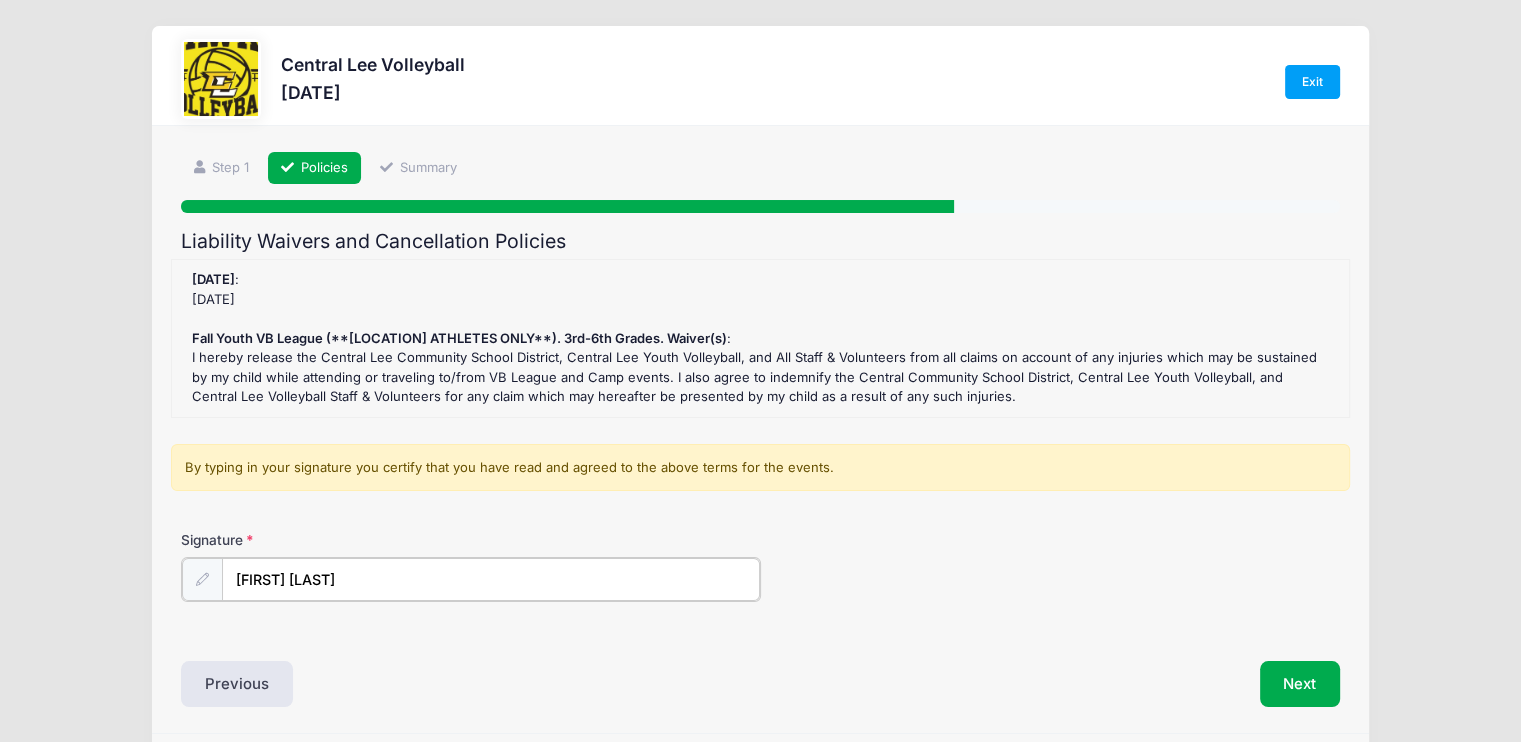 type on "[FIRST] [LAST]" 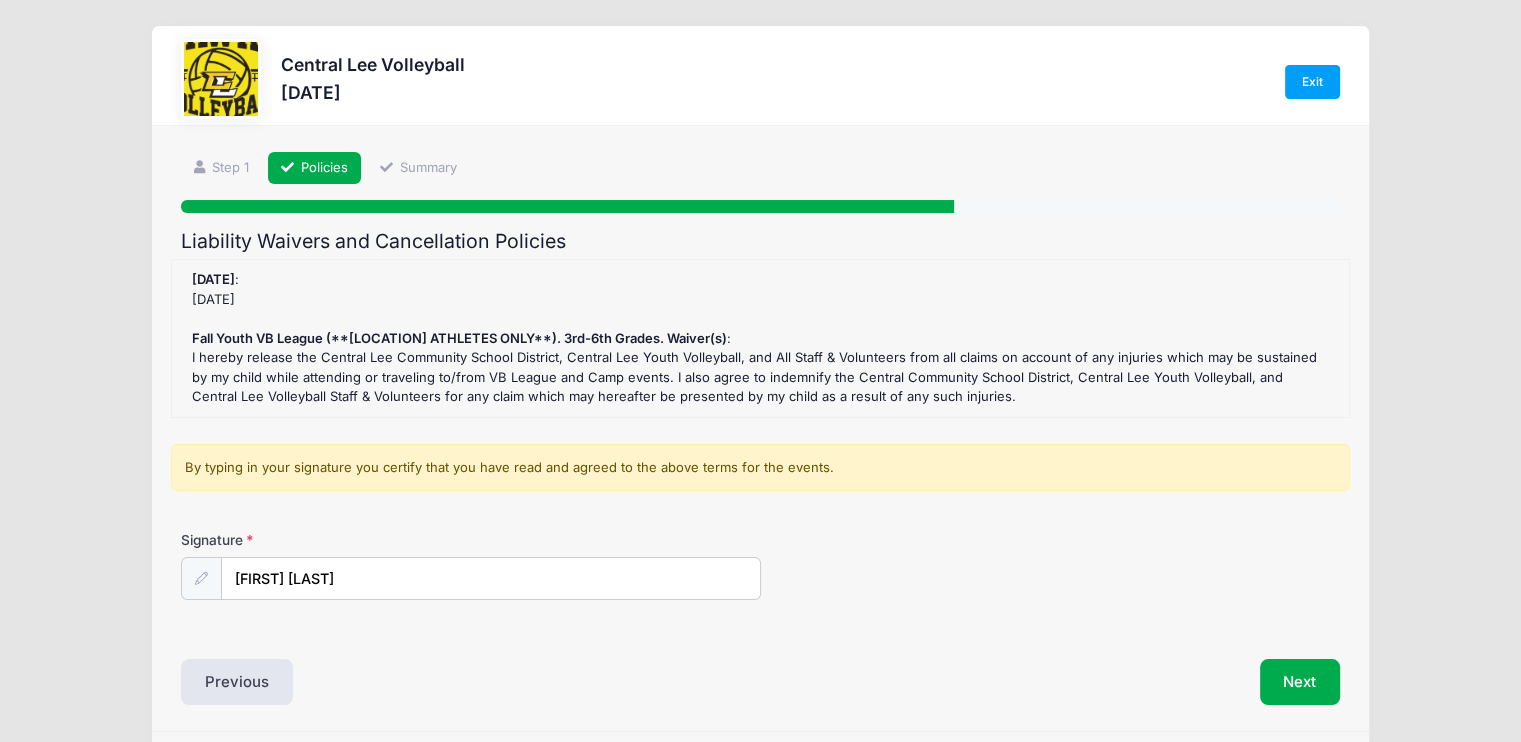 click on "[FIRST]
[FIRST] [LAST]" at bounding box center (760, 581) 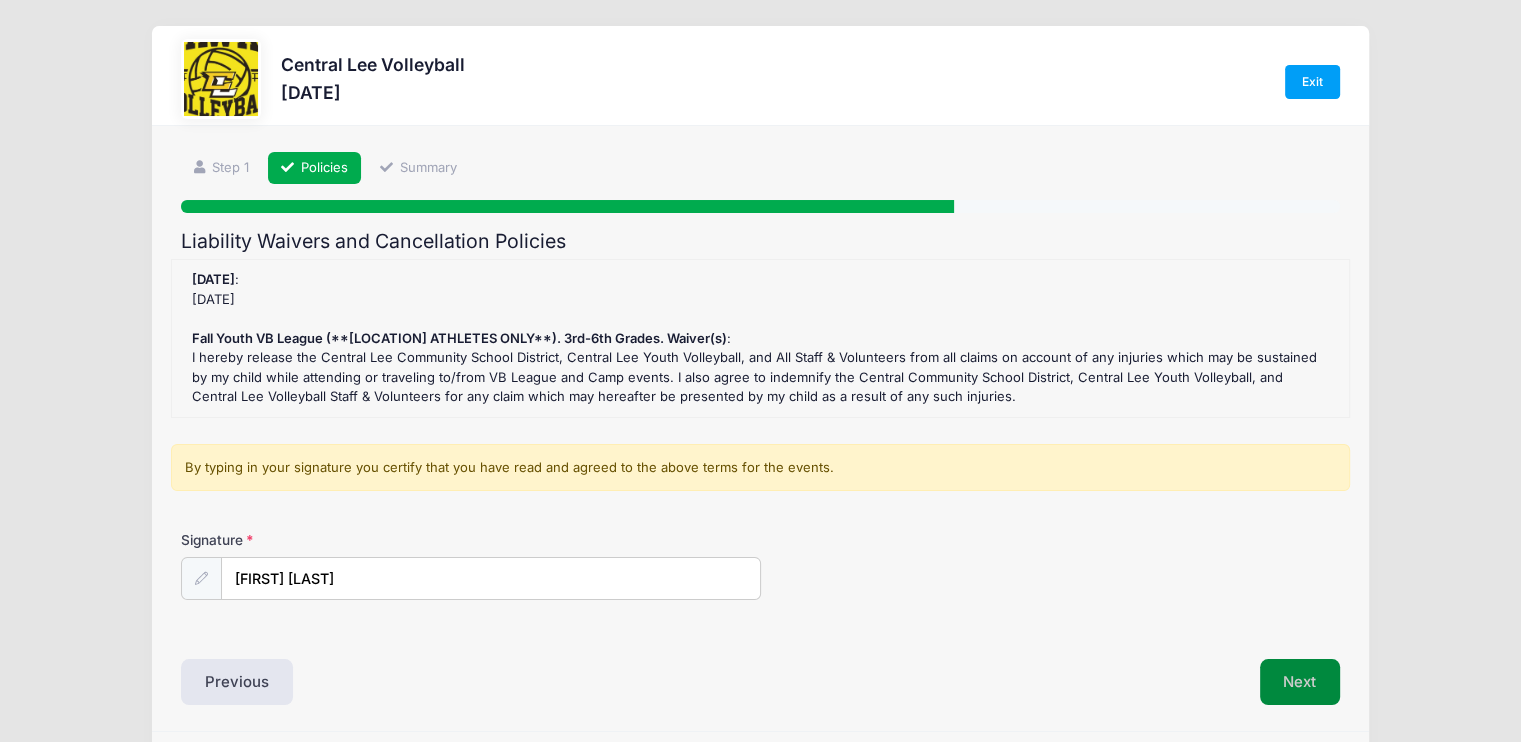click on "Next" at bounding box center [1300, 682] 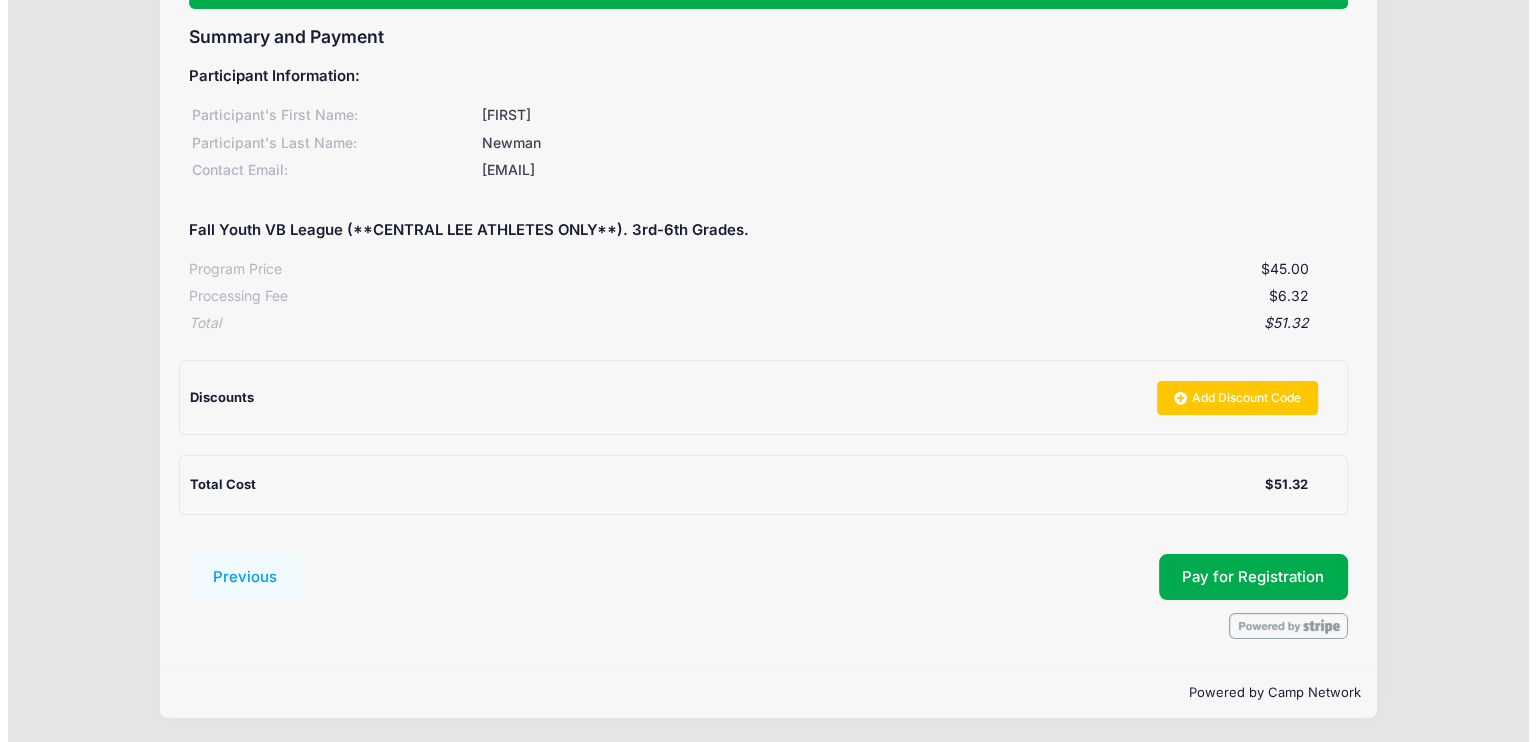 scroll, scrollTop: 204, scrollLeft: 0, axis: vertical 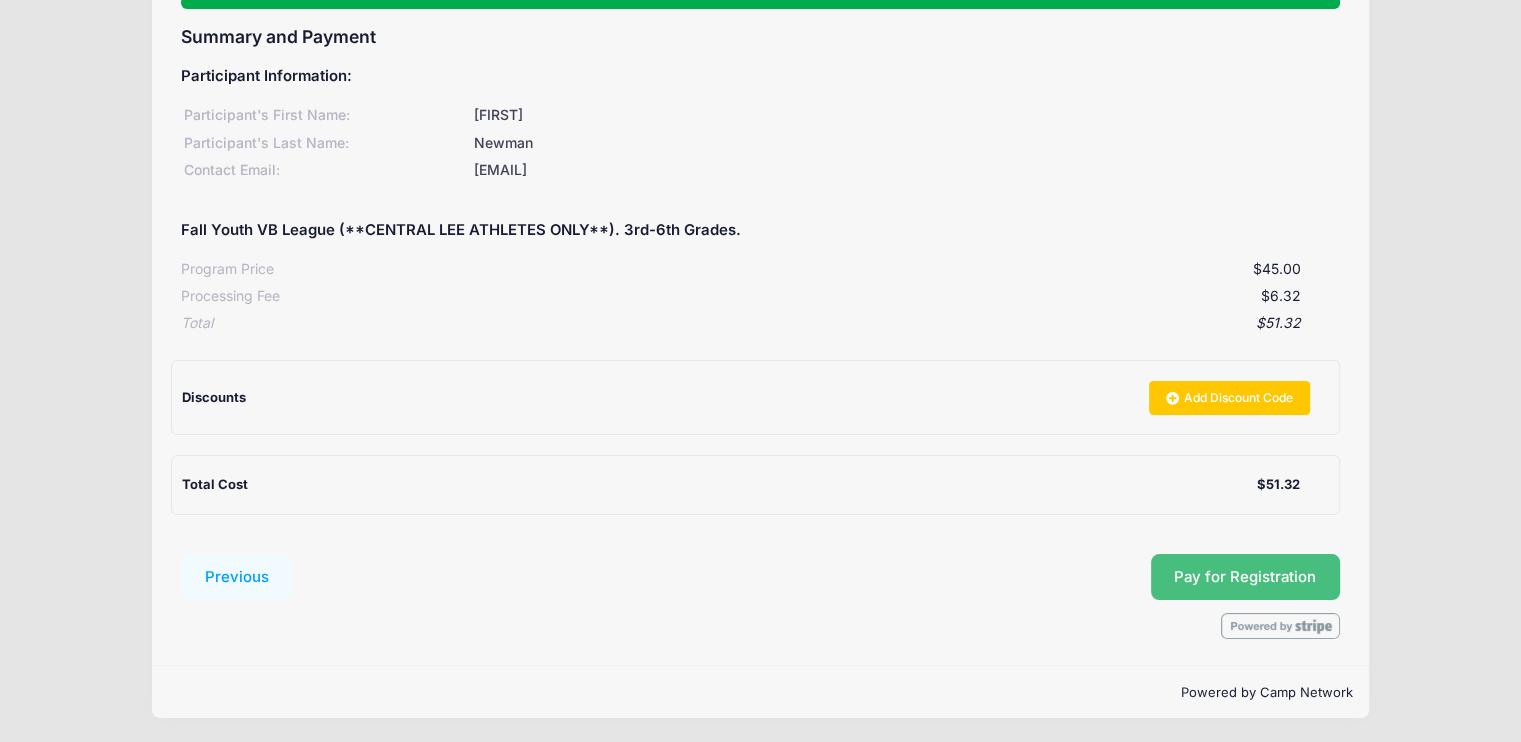 click on "Pay for Registration" at bounding box center [1245, 577] 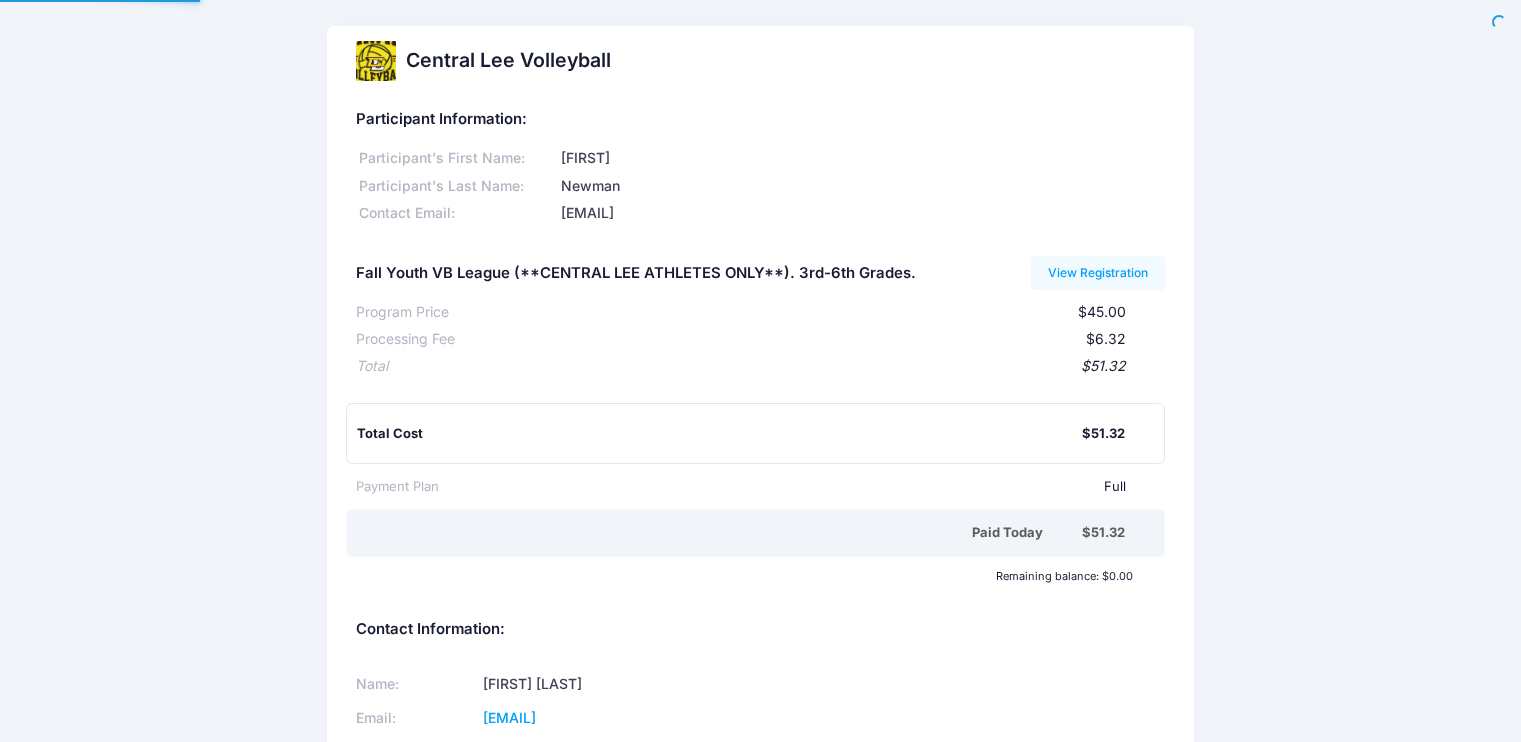 scroll, scrollTop: 0, scrollLeft: 0, axis: both 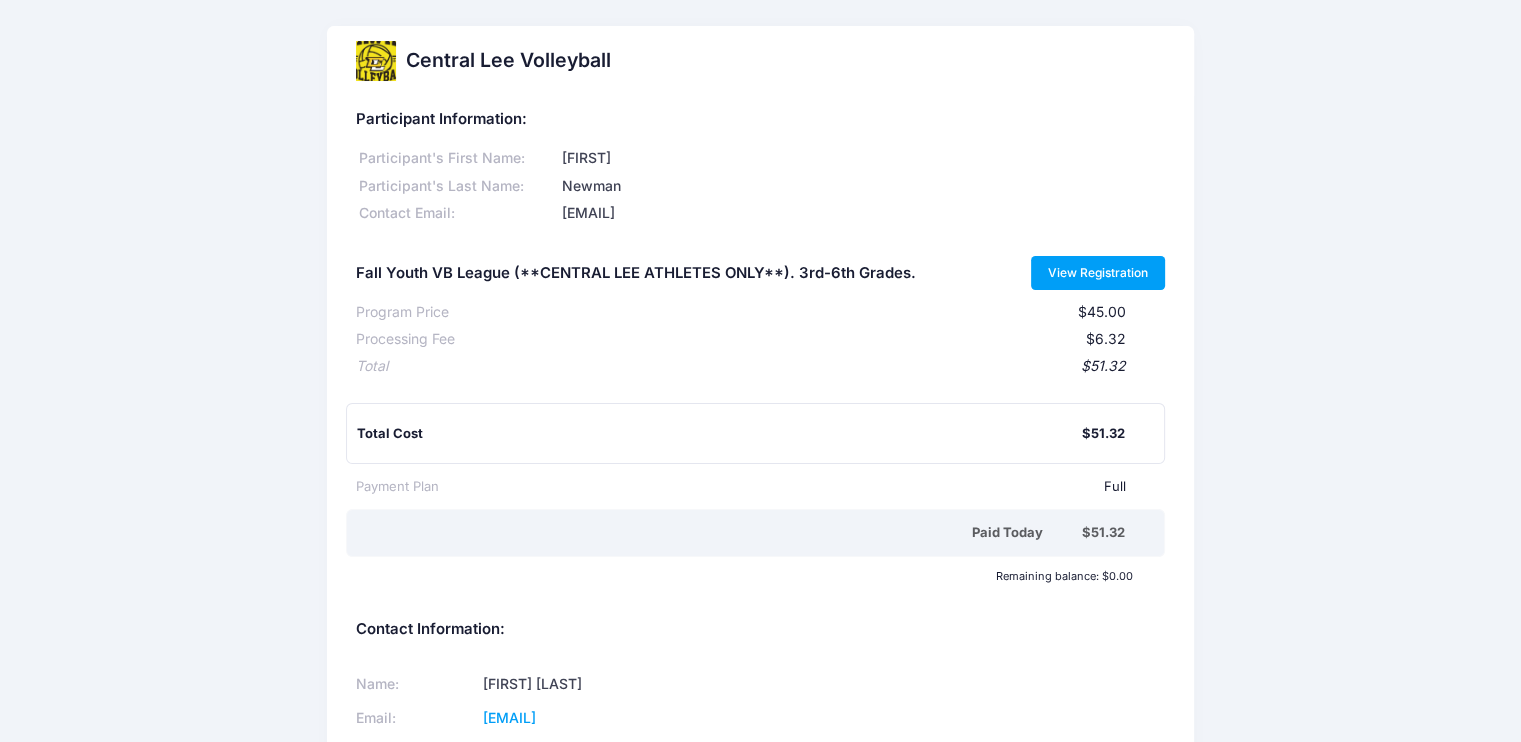 click on "View Registration" at bounding box center [1098, 273] 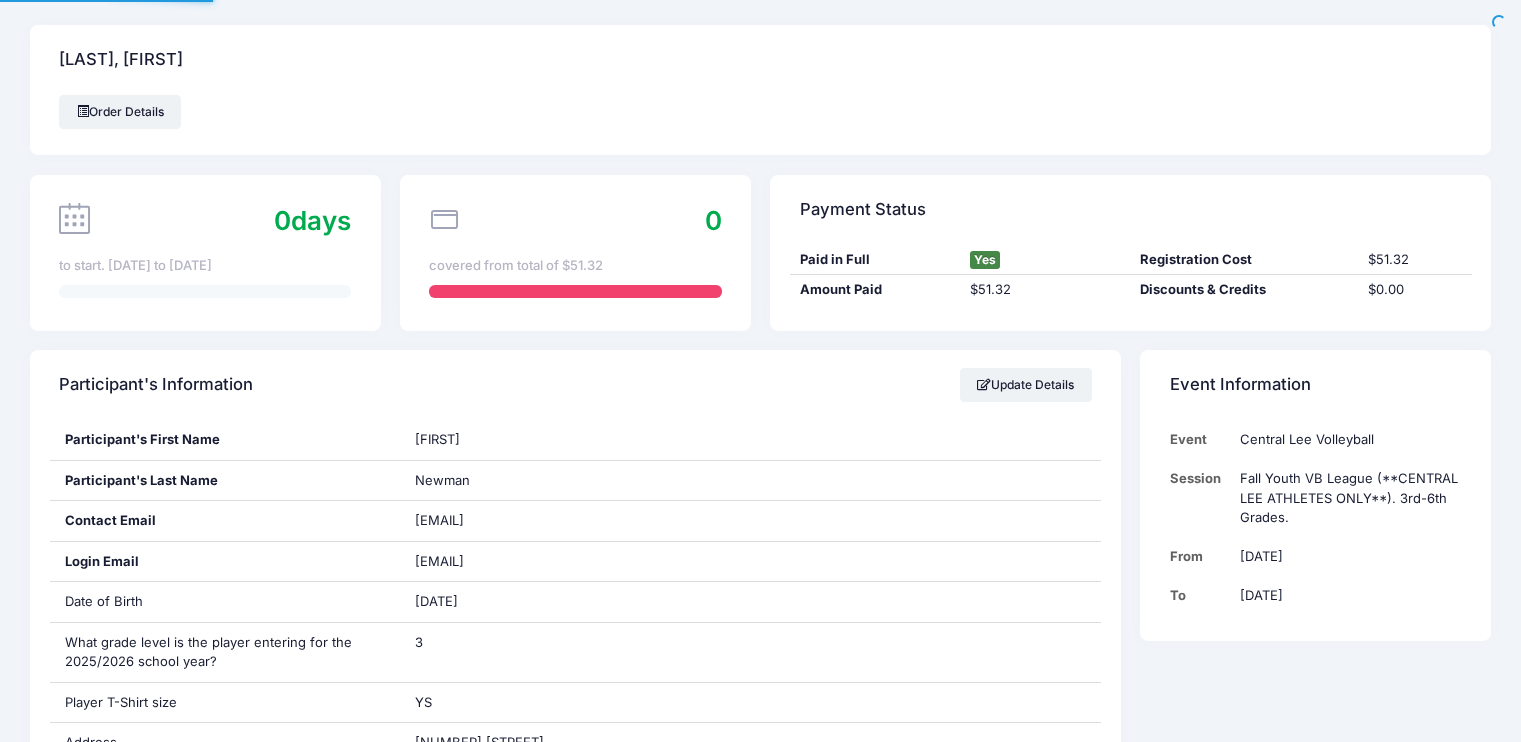 scroll, scrollTop: 0, scrollLeft: 0, axis: both 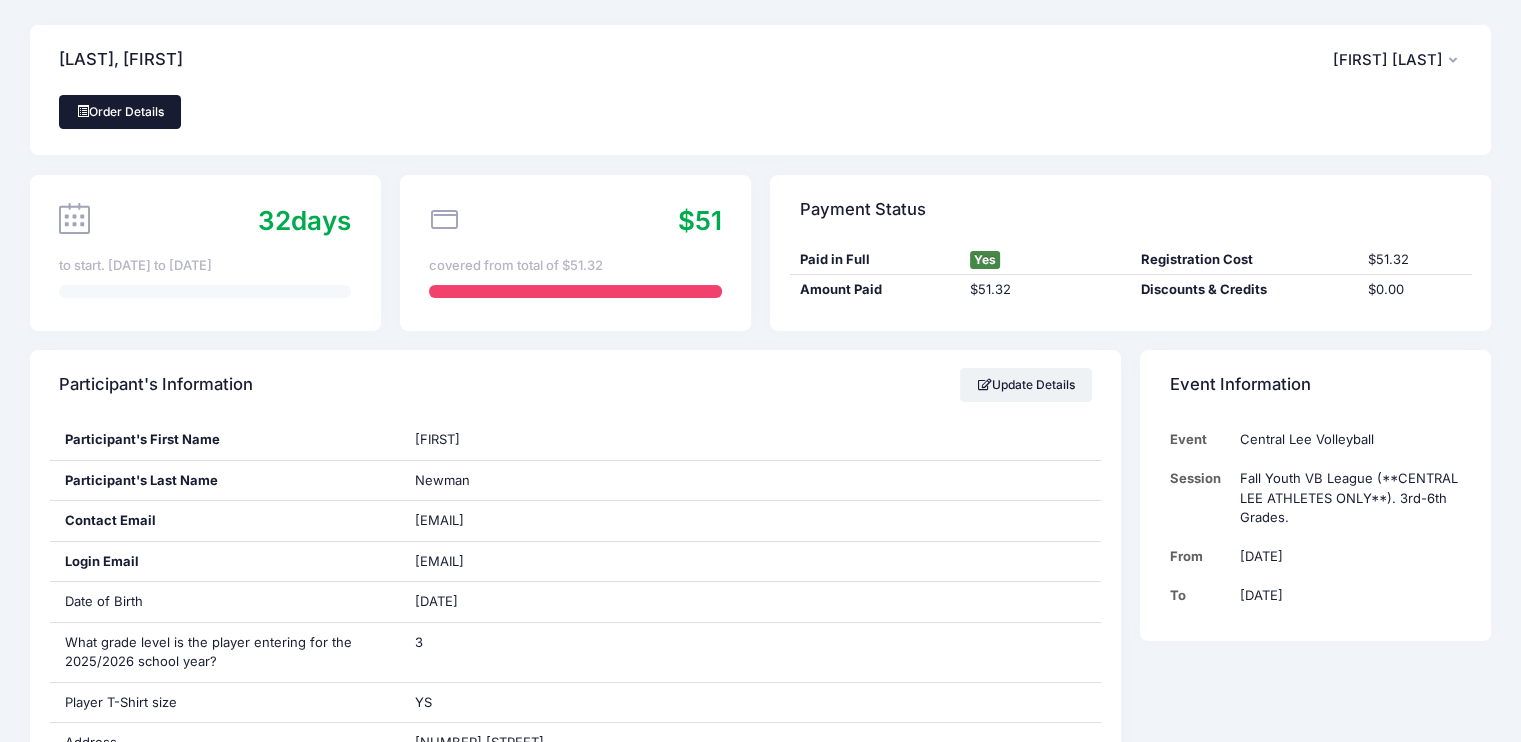 click on "Order Details" at bounding box center [120, 112] 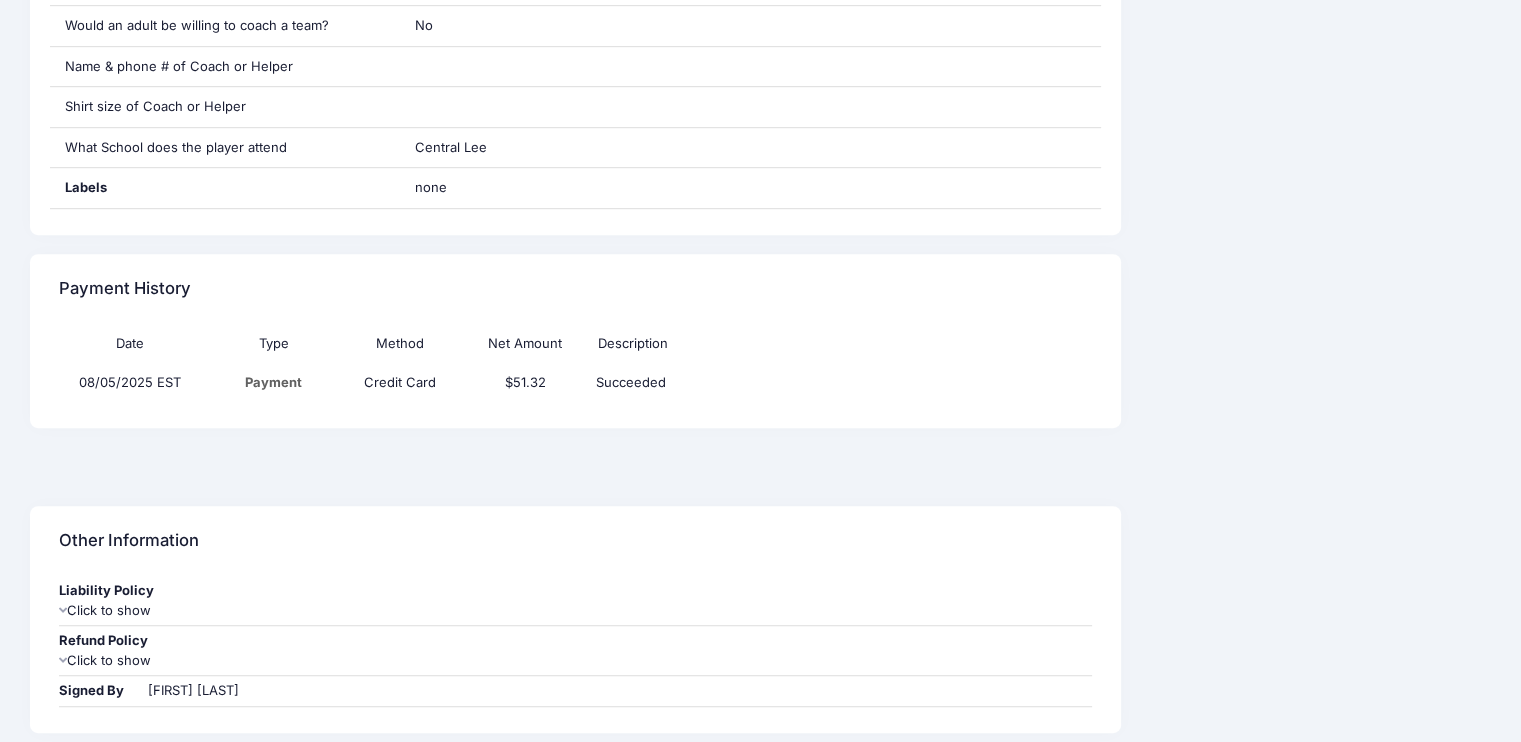 scroll, scrollTop: 1308, scrollLeft: 0, axis: vertical 